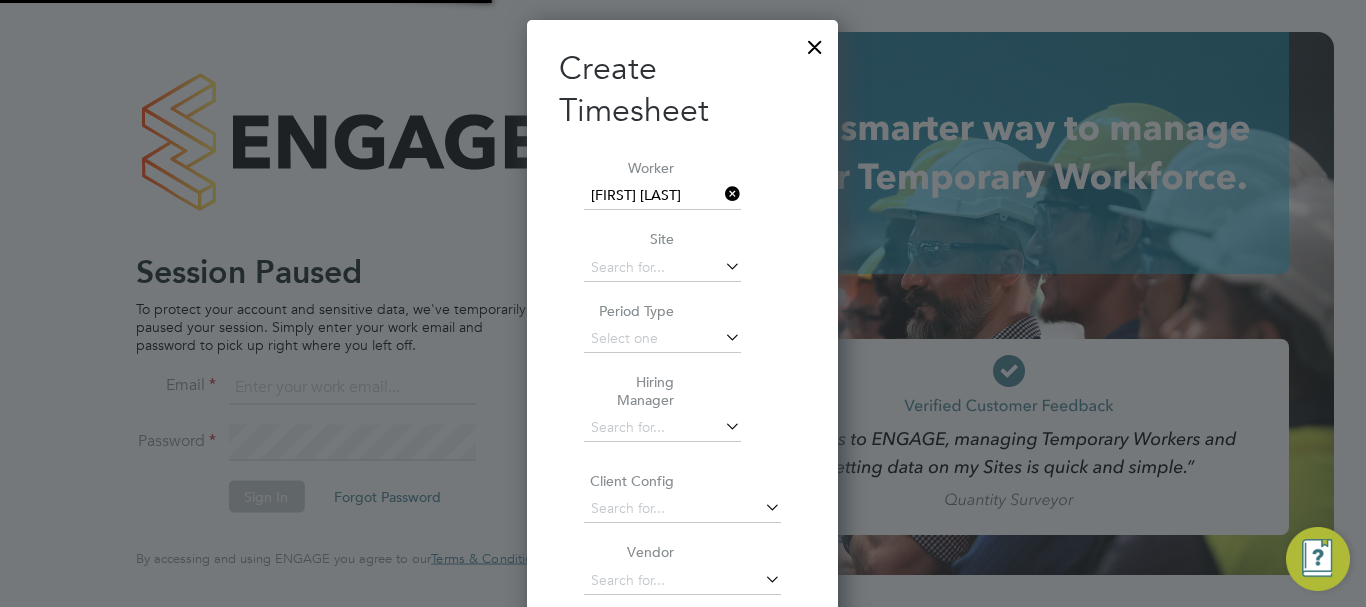 scroll, scrollTop: 0, scrollLeft: 0, axis: both 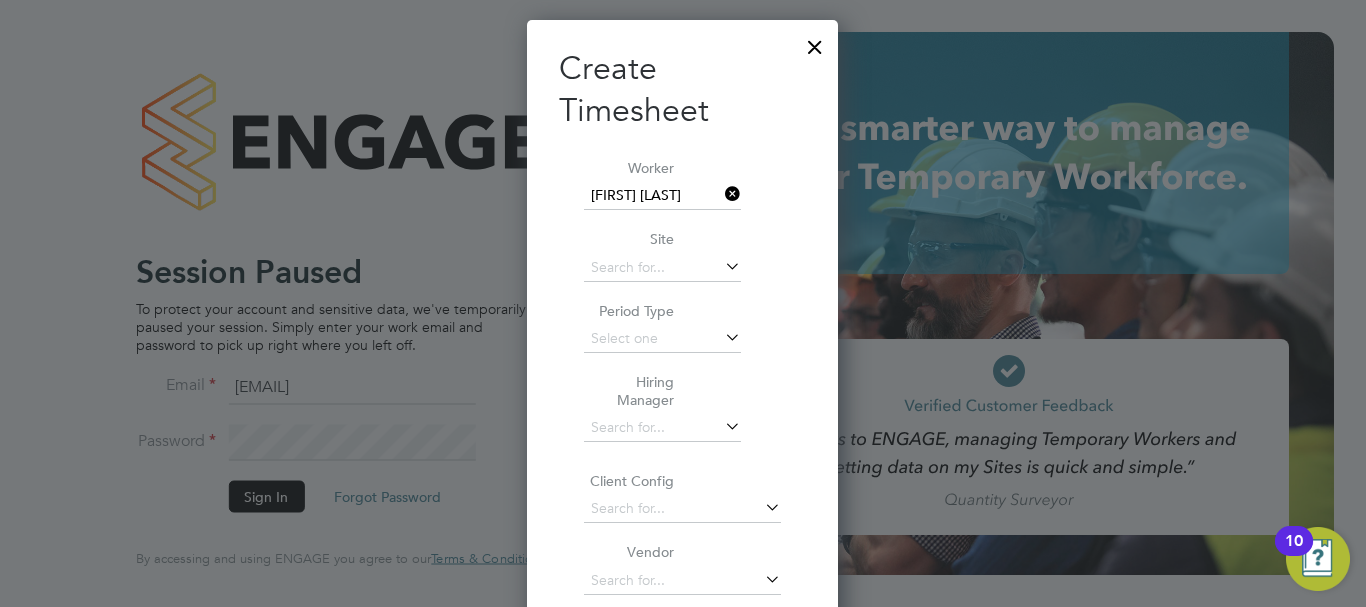 click at bounding box center [815, 42] 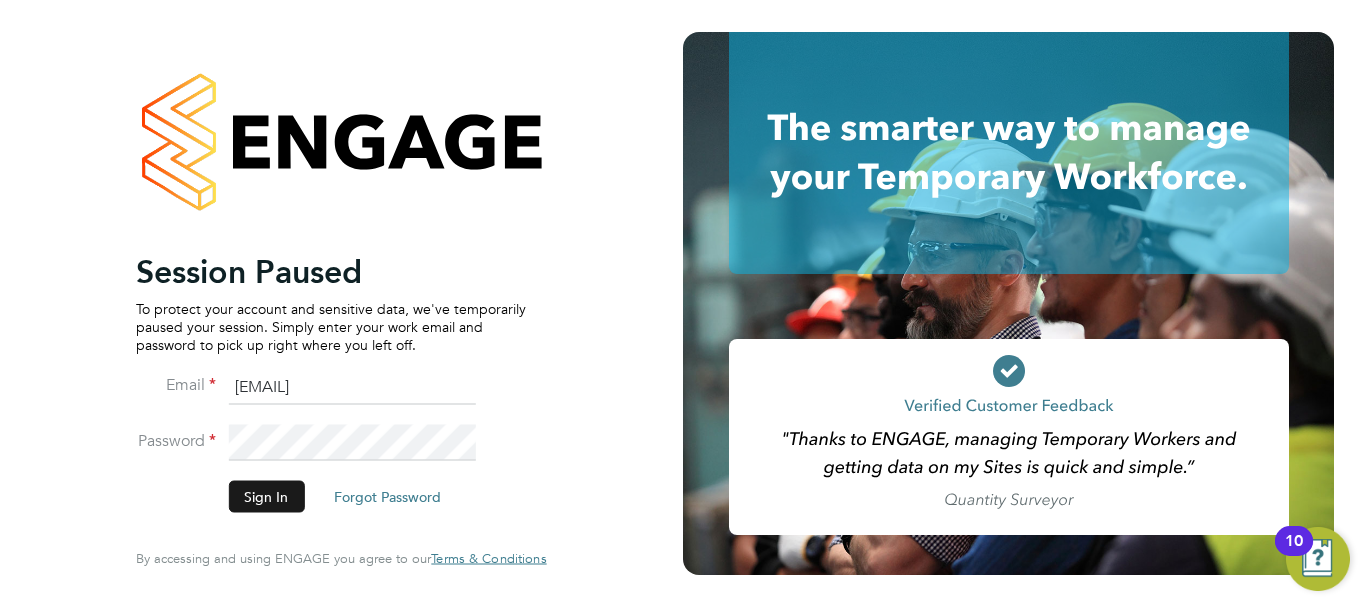 click on "Sign In" 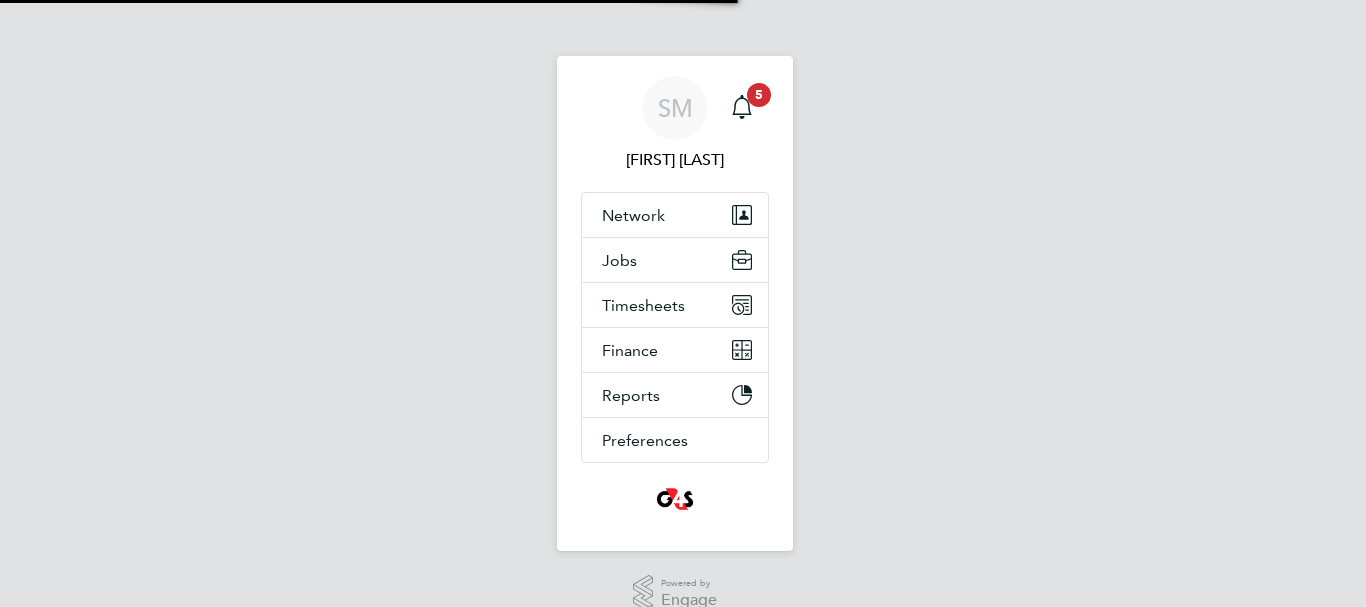 scroll, scrollTop: 0, scrollLeft: 0, axis: both 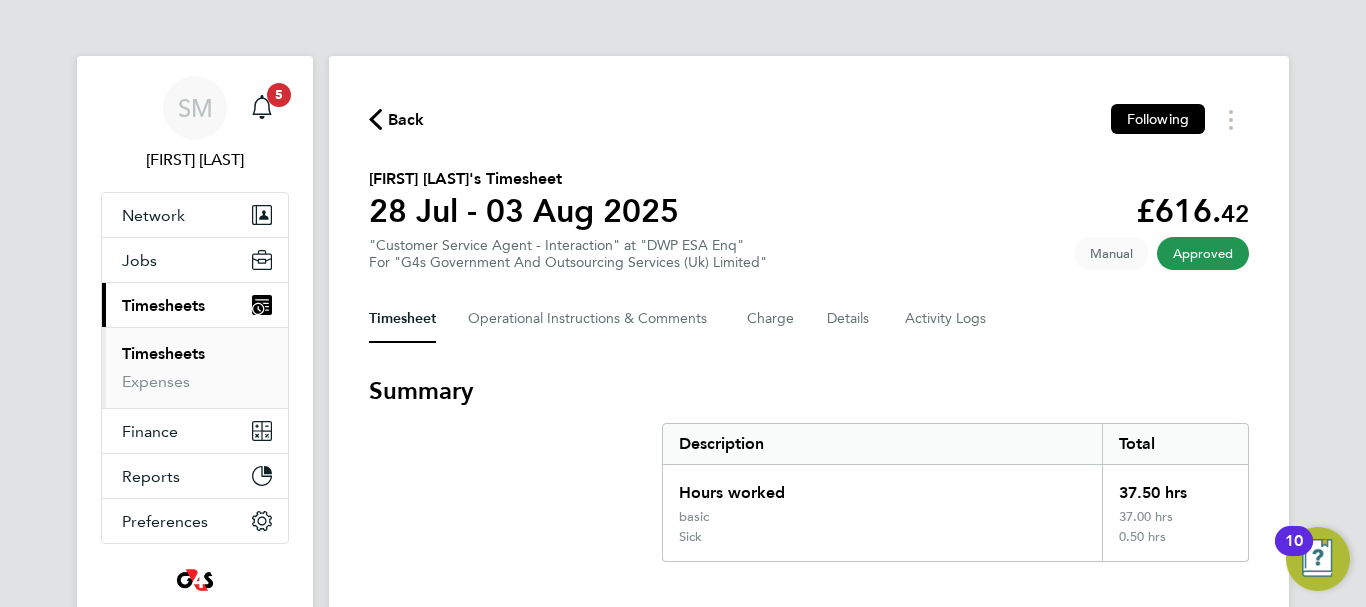 click on "Back" 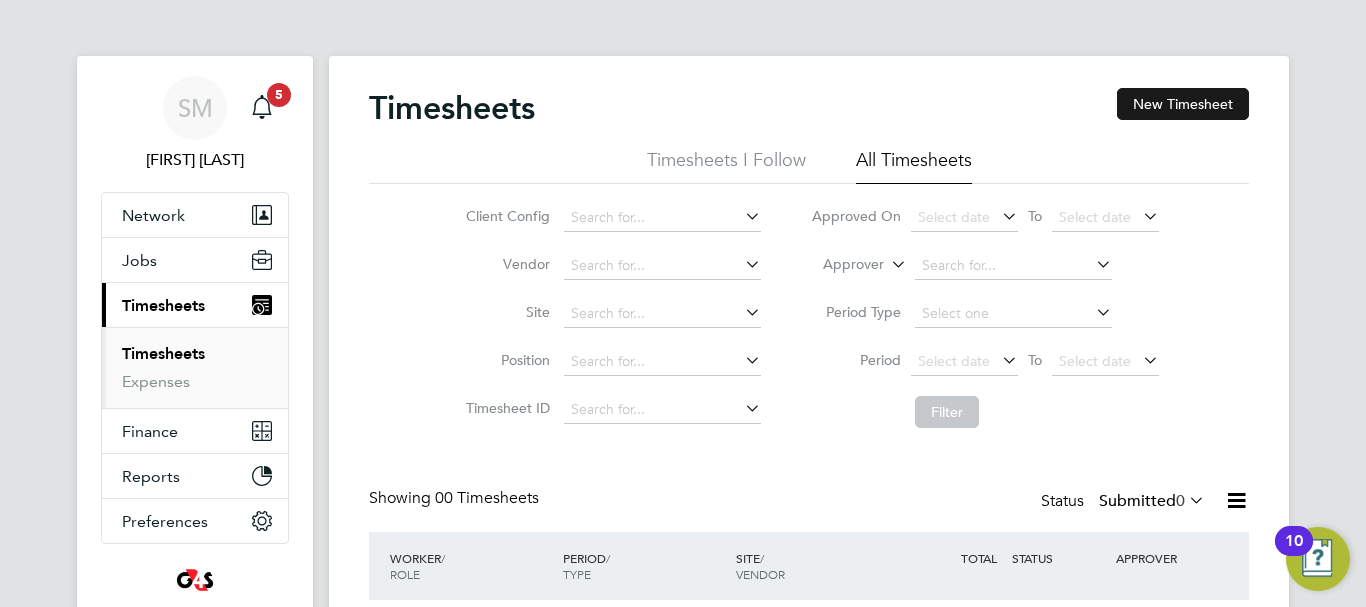 click on "New Timesheet" 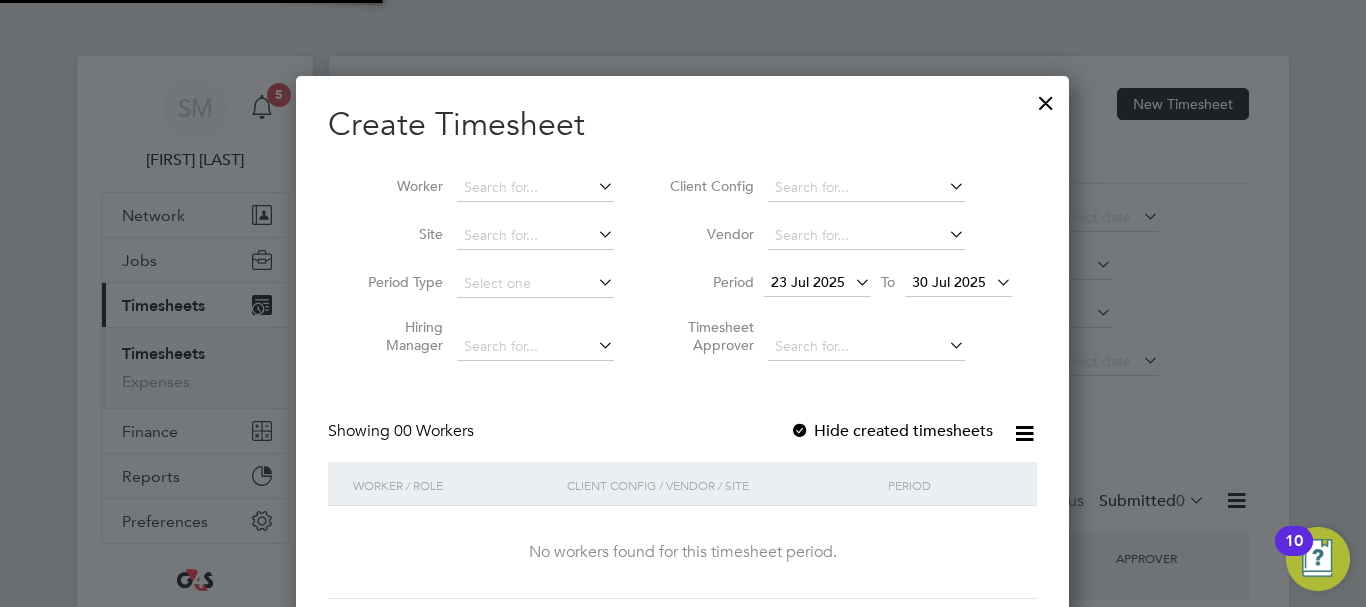 scroll, scrollTop: 10, scrollLeft: 10, axis: both 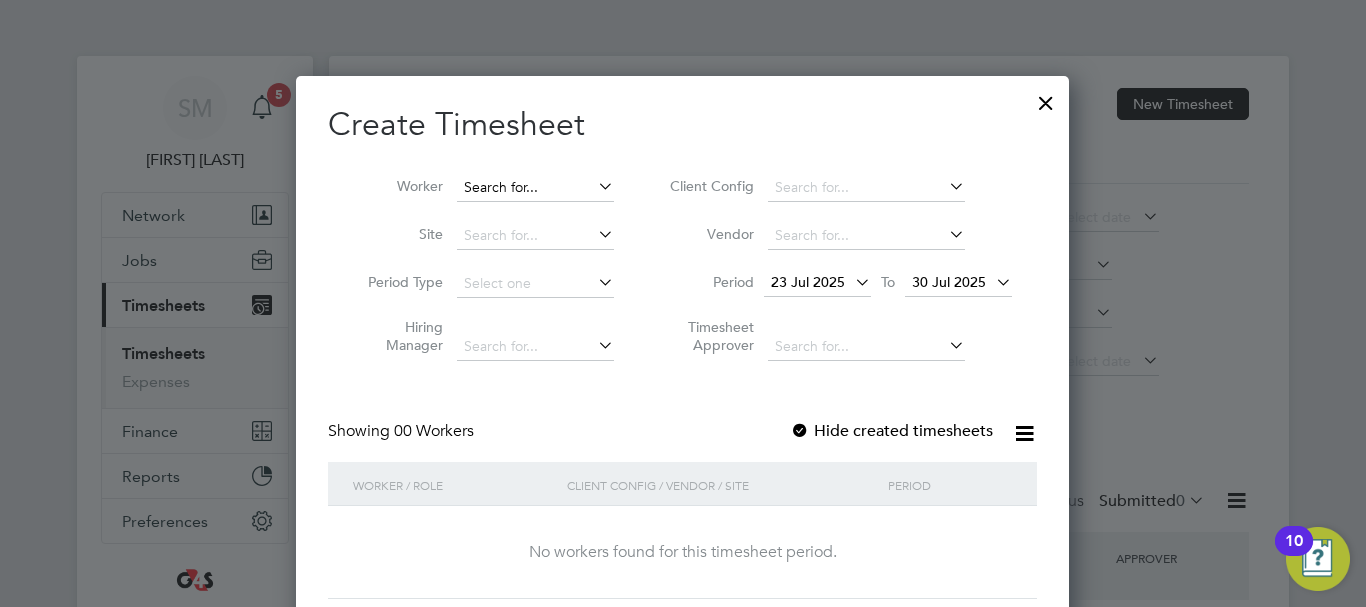 click at bounding box center (535, 188) 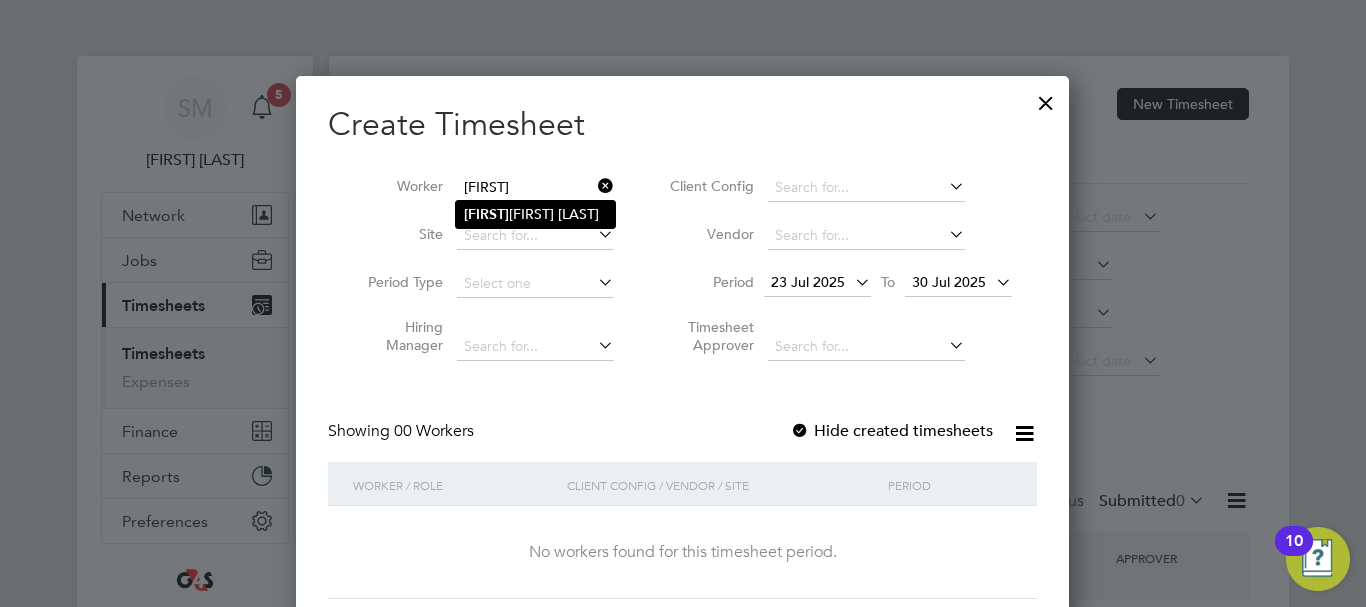 click on "[FIRST] [LAST]" 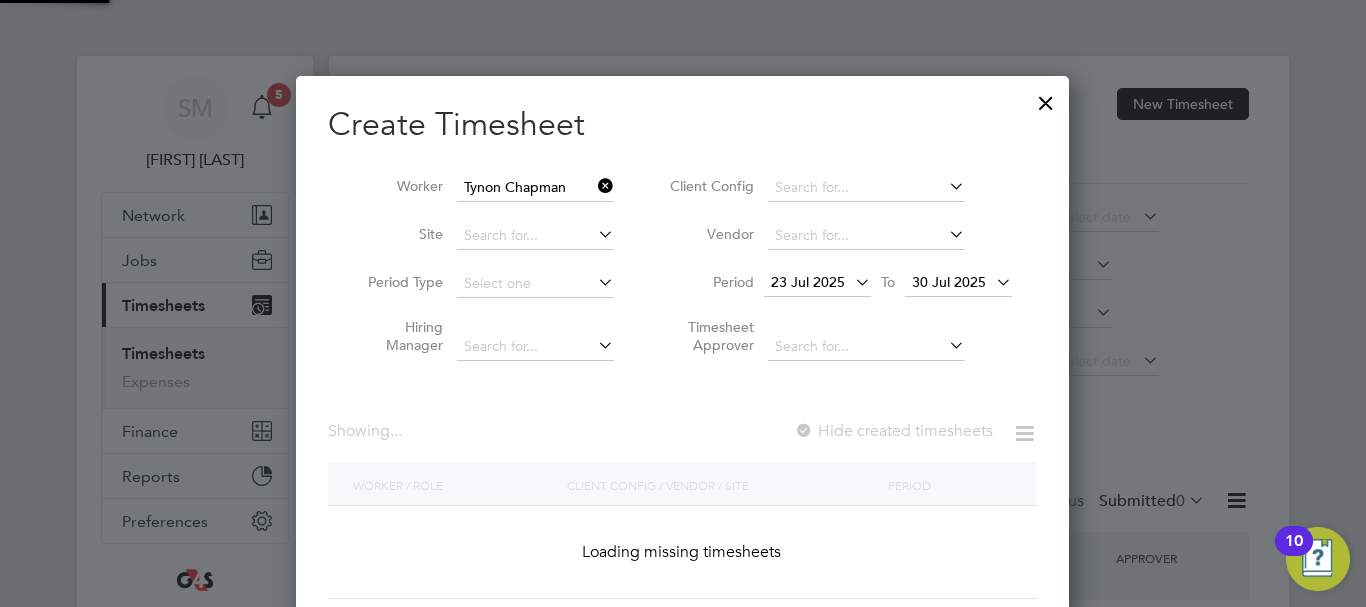 scroll, scrollTop: 10, scrollLeft: 10, axis: both 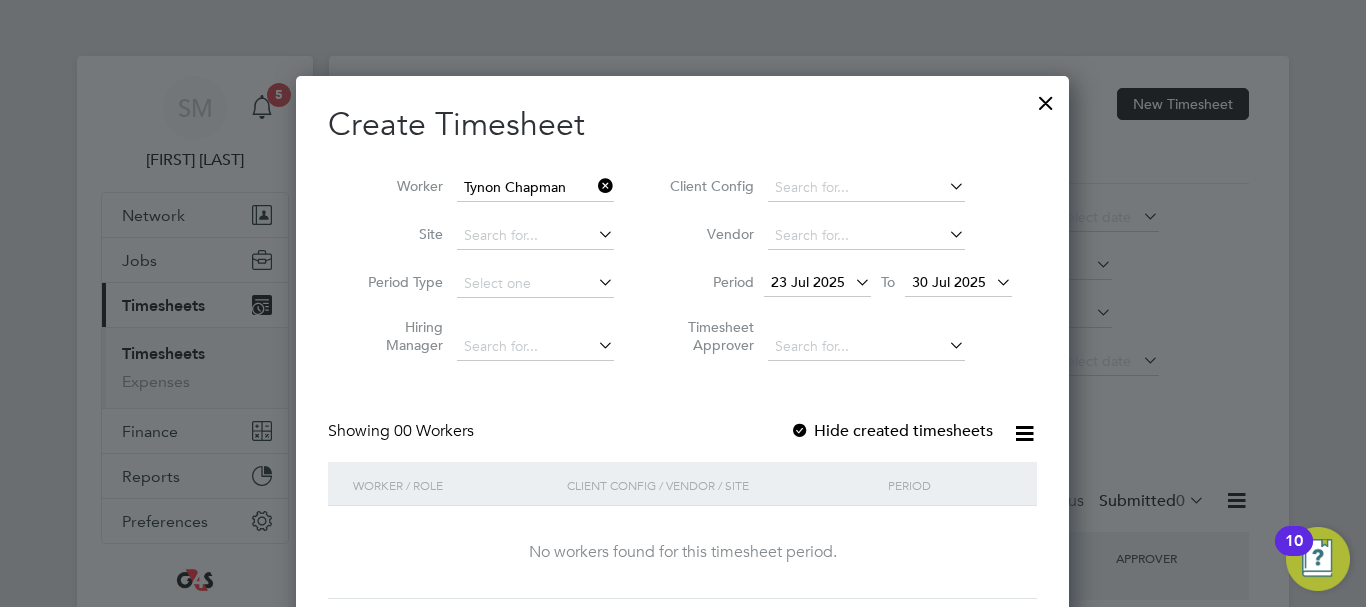 click on "23 Jul 2025" at bounding box center [808, 282] 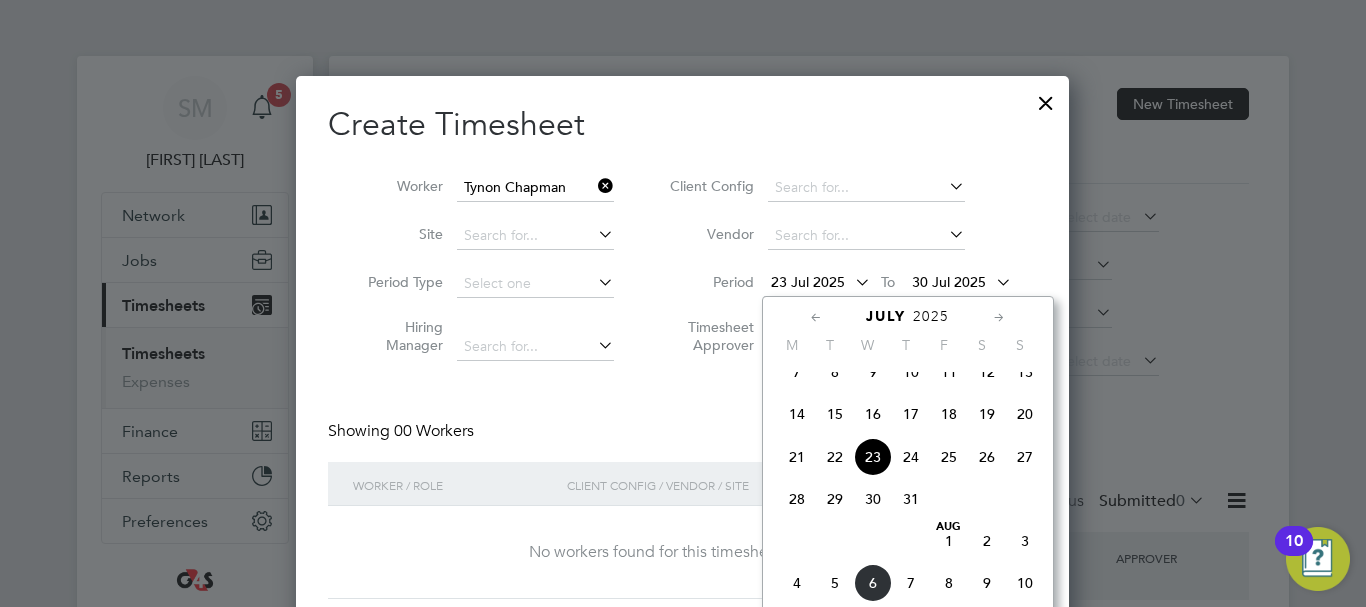 scroll, scrollTop: 836, scrollLeft: 0, axis: vertical 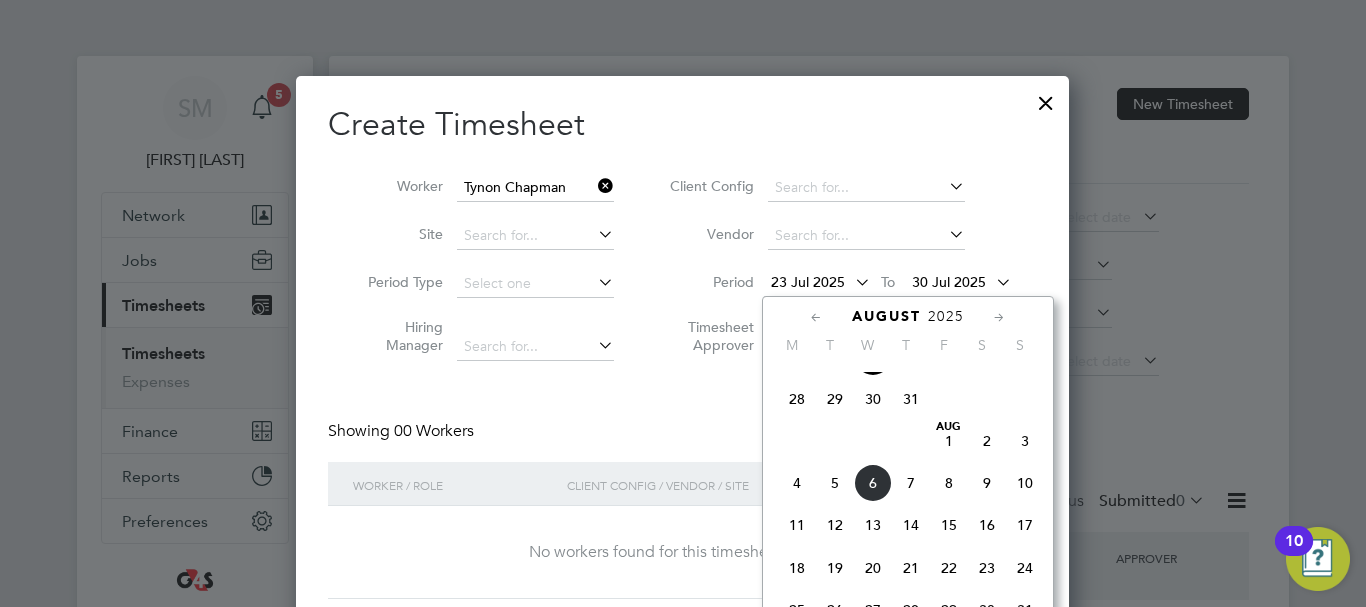 drag, startPoint x: 803, startPoint y: 509, endPoint x: 805, endPoint y: 498, distance: 11.18034 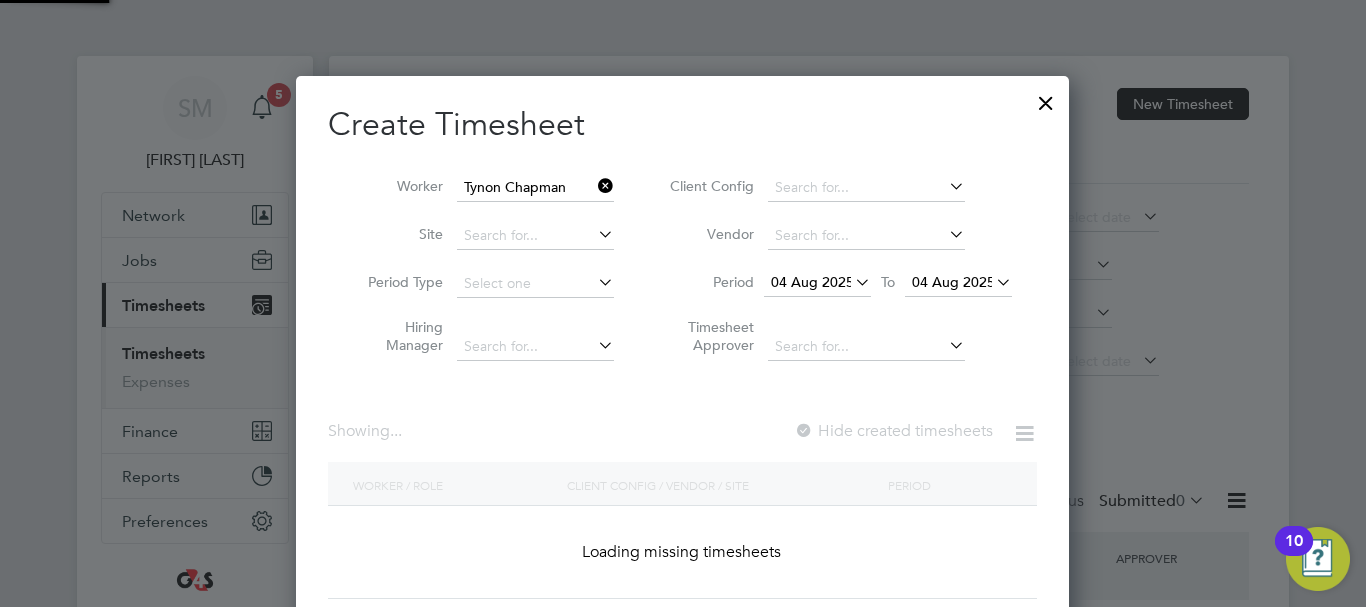 scroll, scrollTop: 10, scrollLeft: 10, axis: both 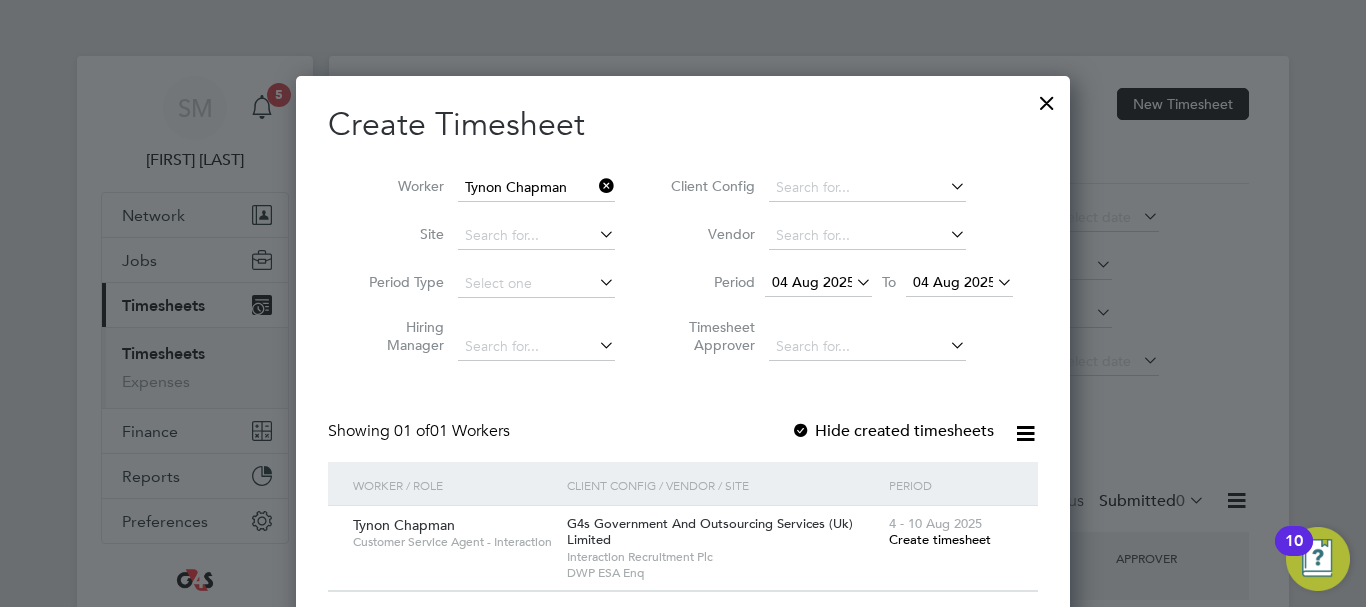click on "04 Aug 2025" at bounding box center [954, 282] 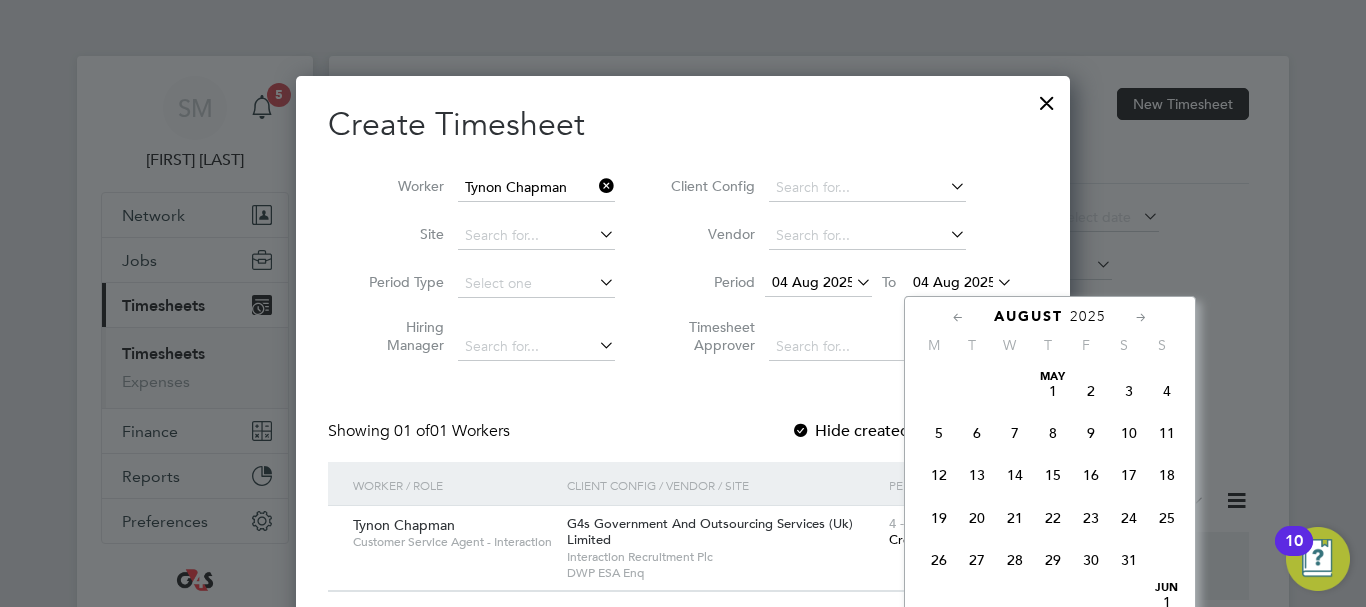 scroll, scrollTop: 649, scrollLeft: 0, axis: vertical 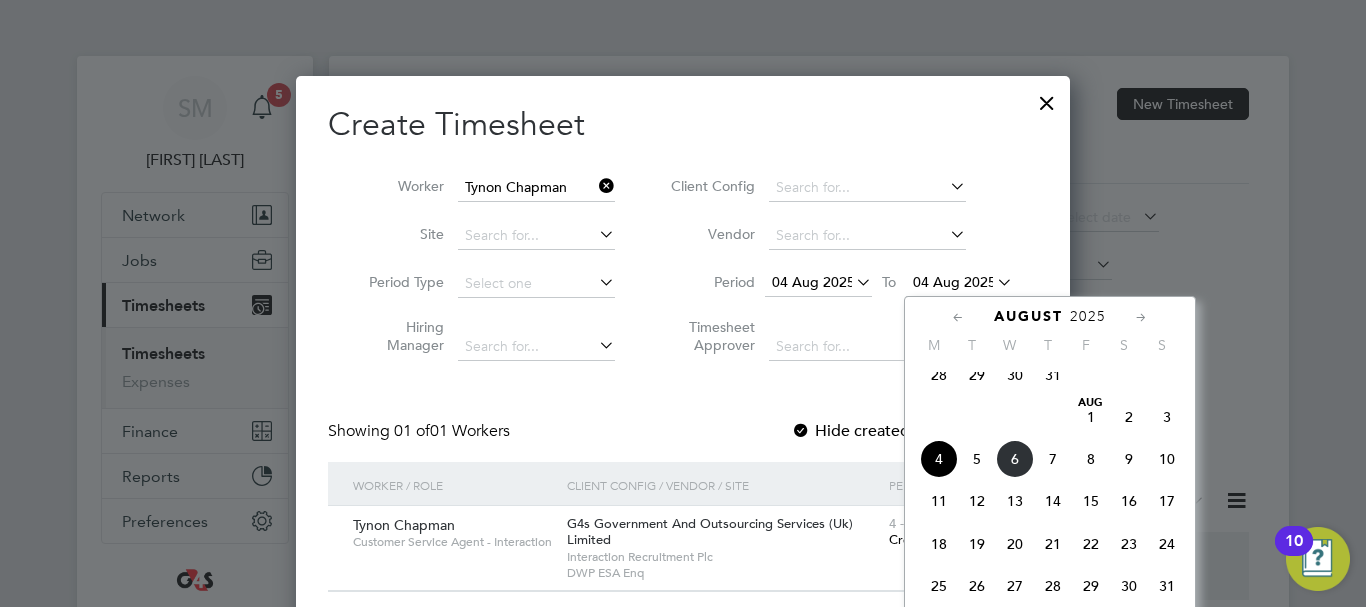 click on "10" 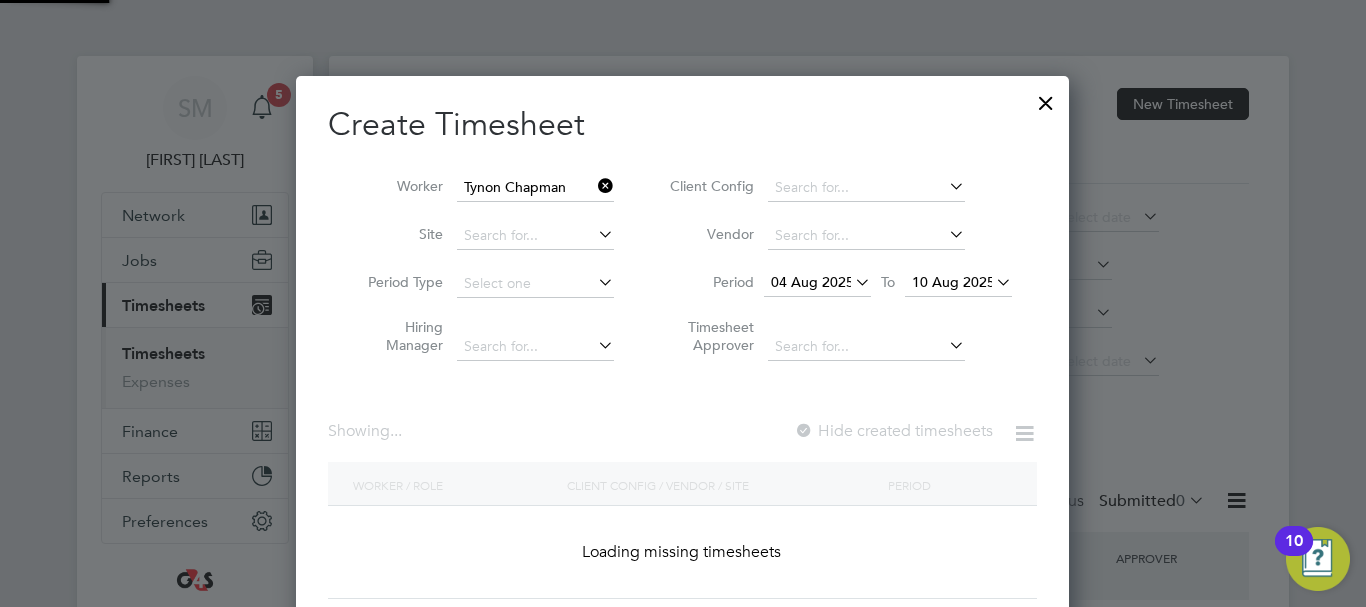 scroll, scrollTop: 10, scrollLeft: 10, axis: both 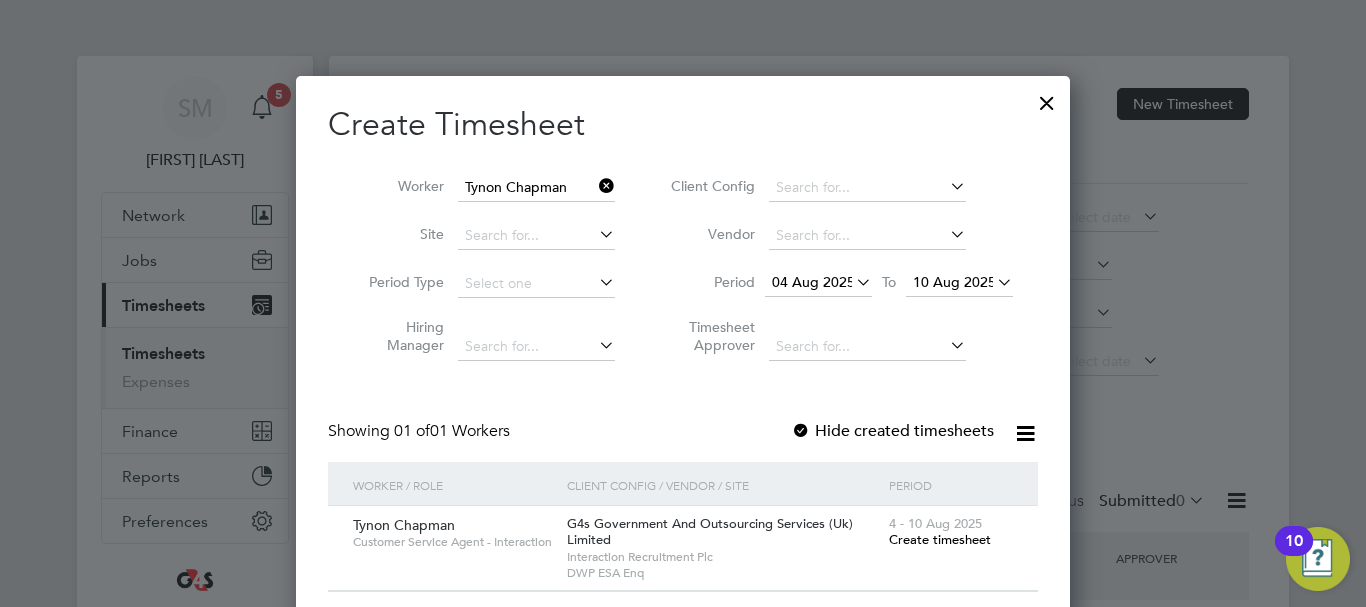click on "Create timesheet" at bounding box center (940, 539) 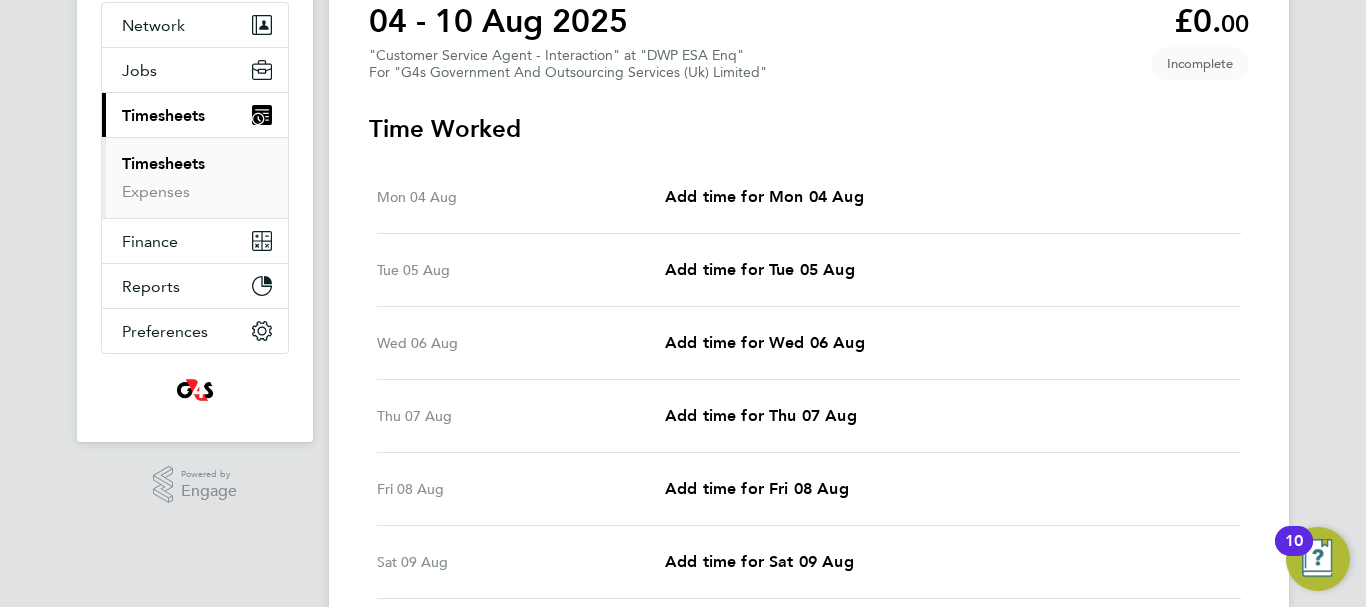 scroll, scrollTop: 300, scrollLeft: 0, axis: vertical 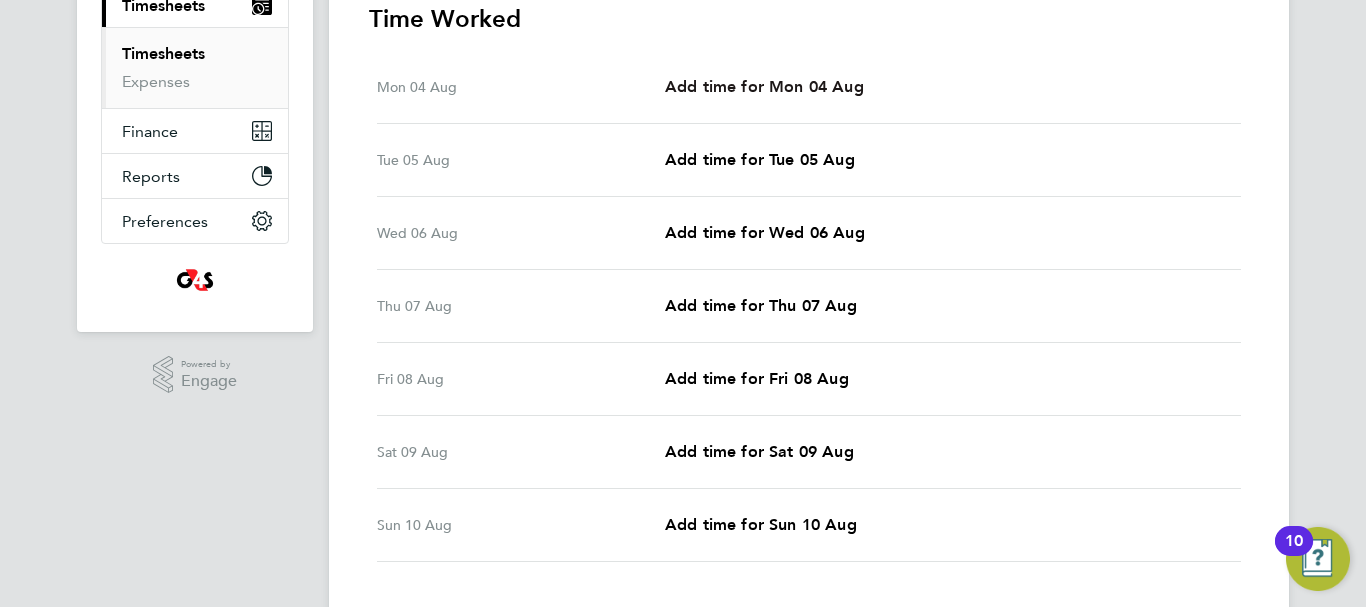 click on "Add time for Mon 04 Aug" at bounding box center [764, 86] 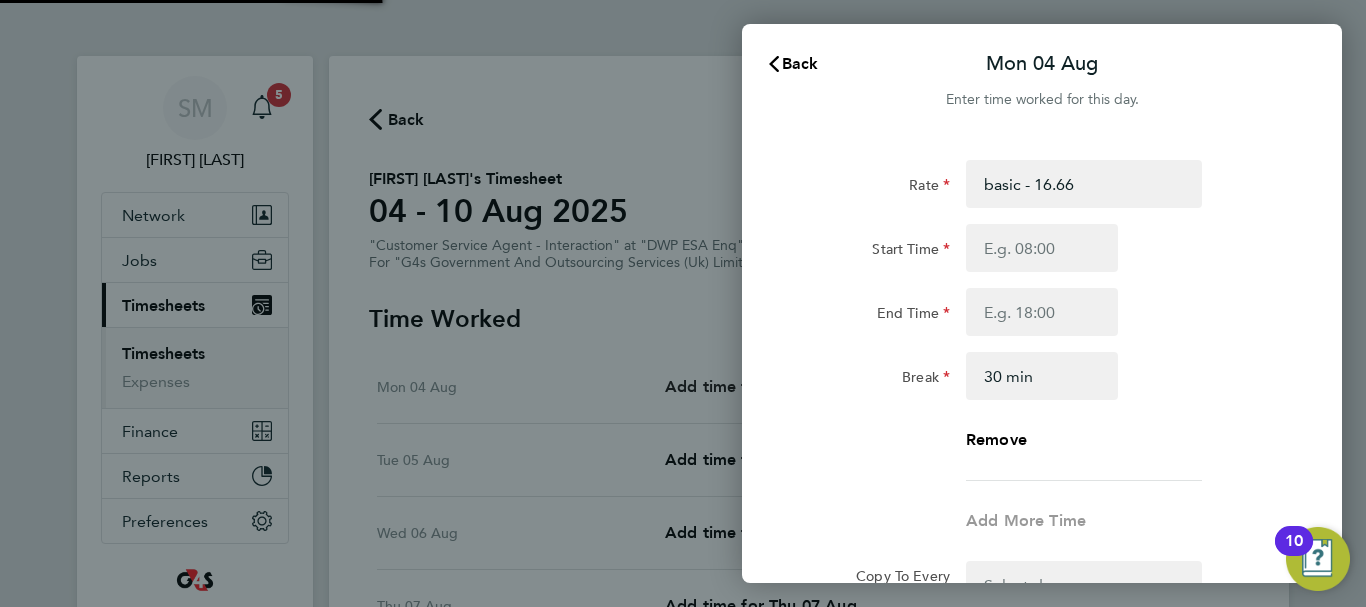 scroll, scrollTop: 0, scrollLeft: 0, axis: both 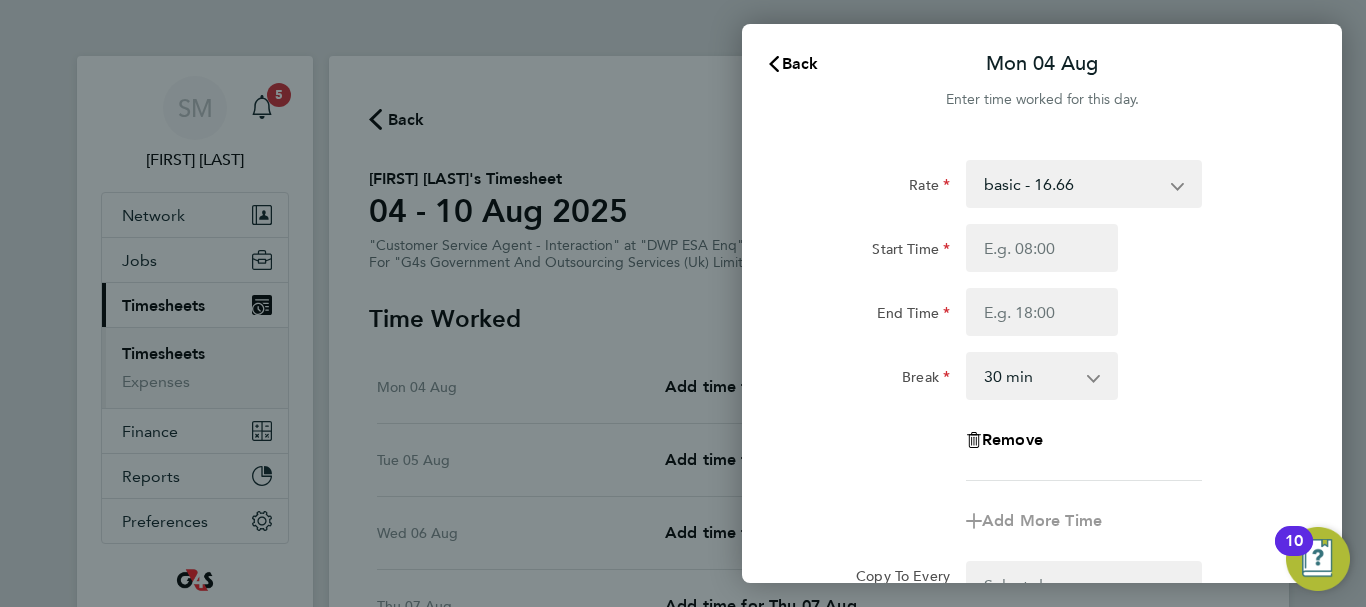 click on "basic - 16.66   System Issue Not Paid   Sick   System Issue Paid - 16.66   x1.5 - 24.73   Annual Leave   Bank Holiday   x2 - 32.79" at bounding box center (1072, 184) 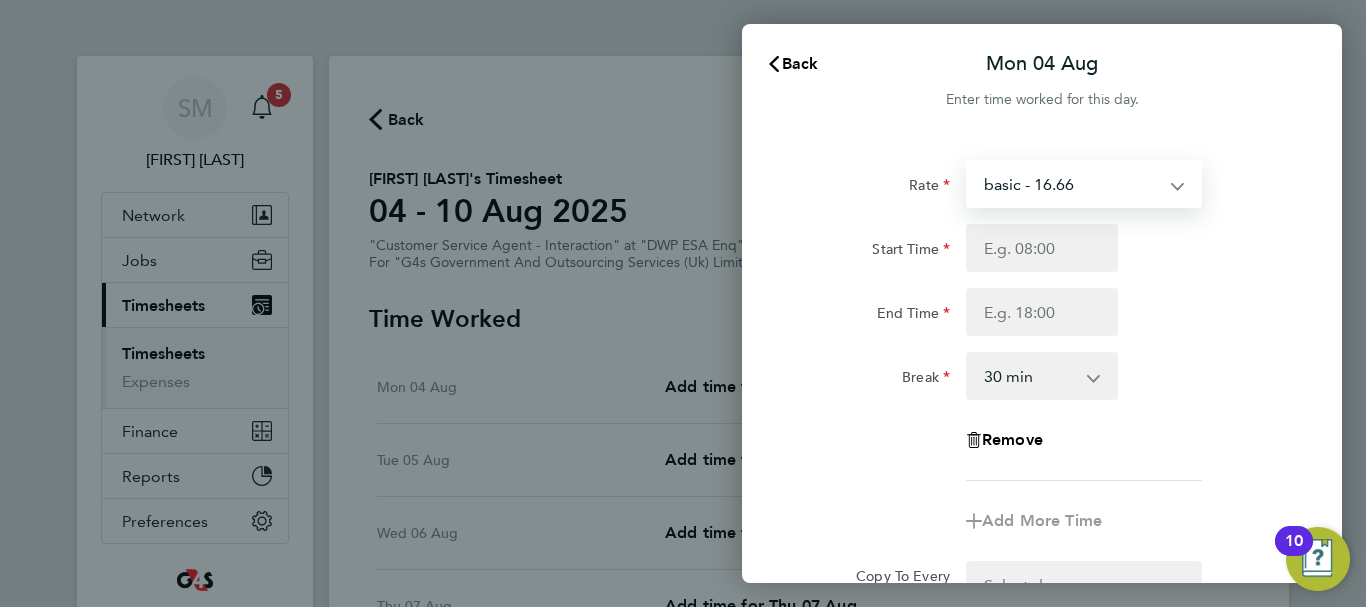 select on "30" 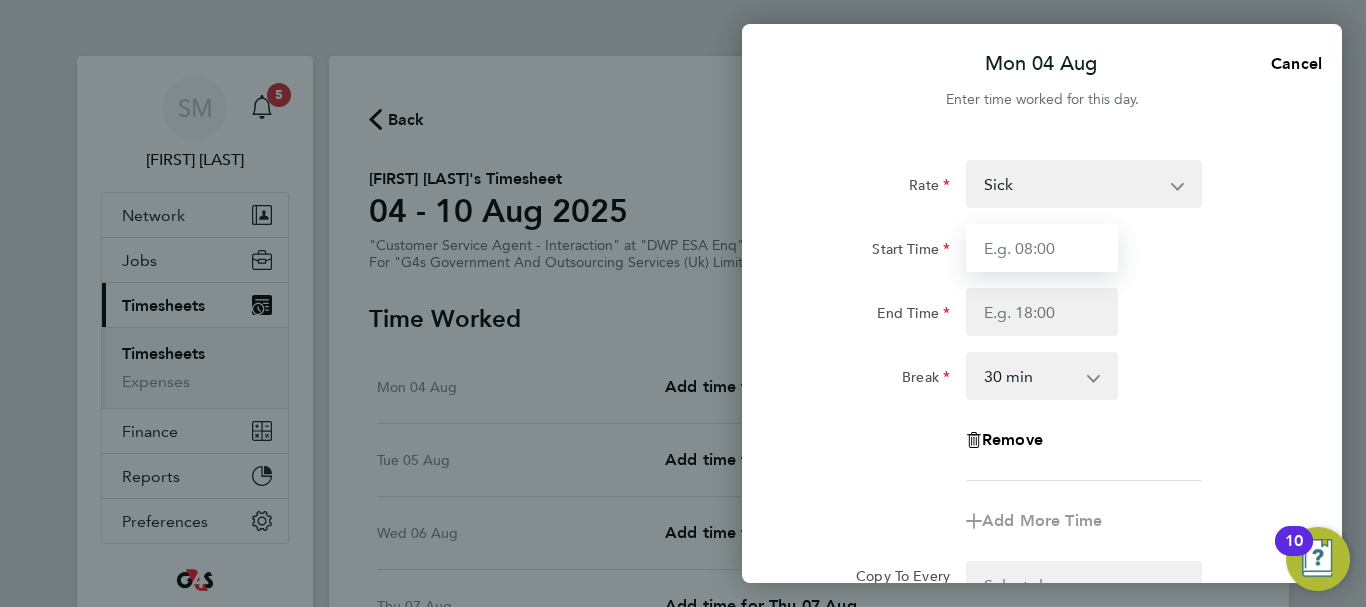 click on "Start Time" at bounding box center (1042, 248) 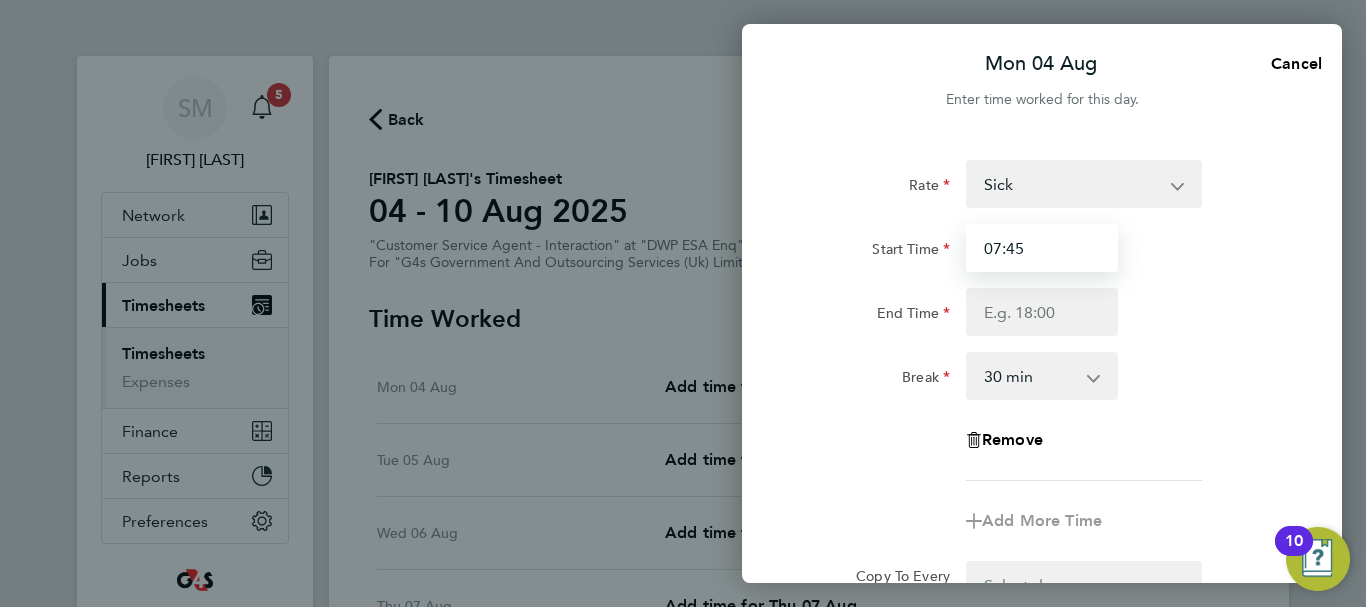 type on "07:45" 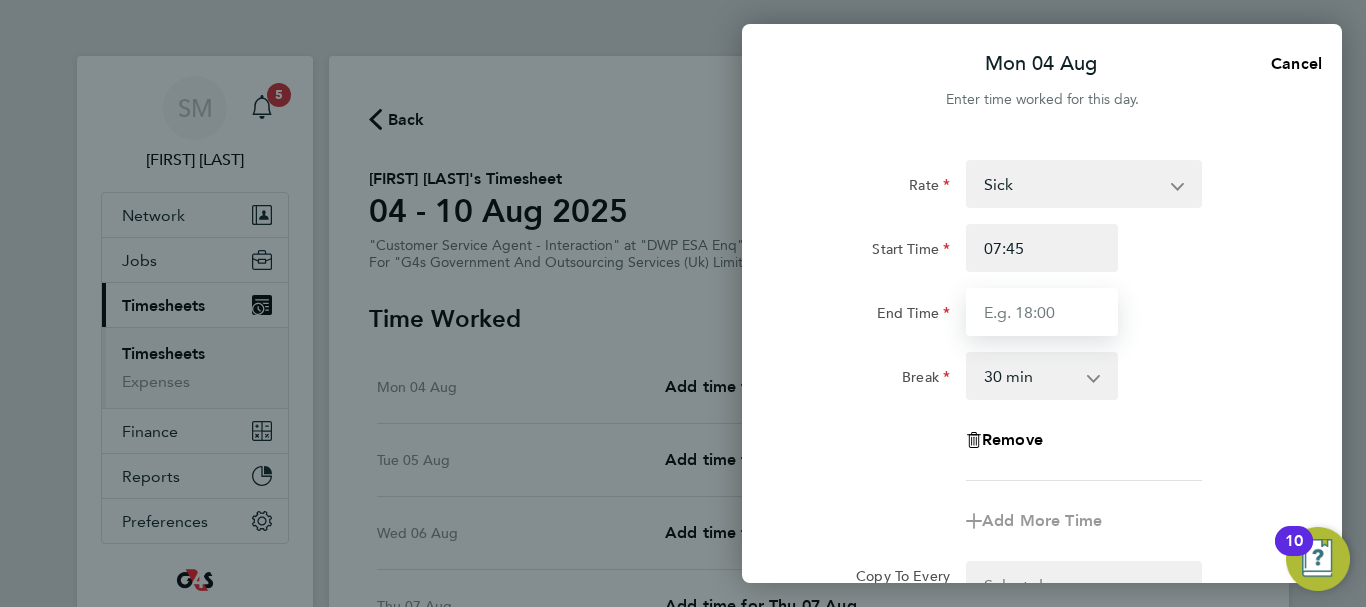 click on "End Time" at bounding box center [1042, 312] 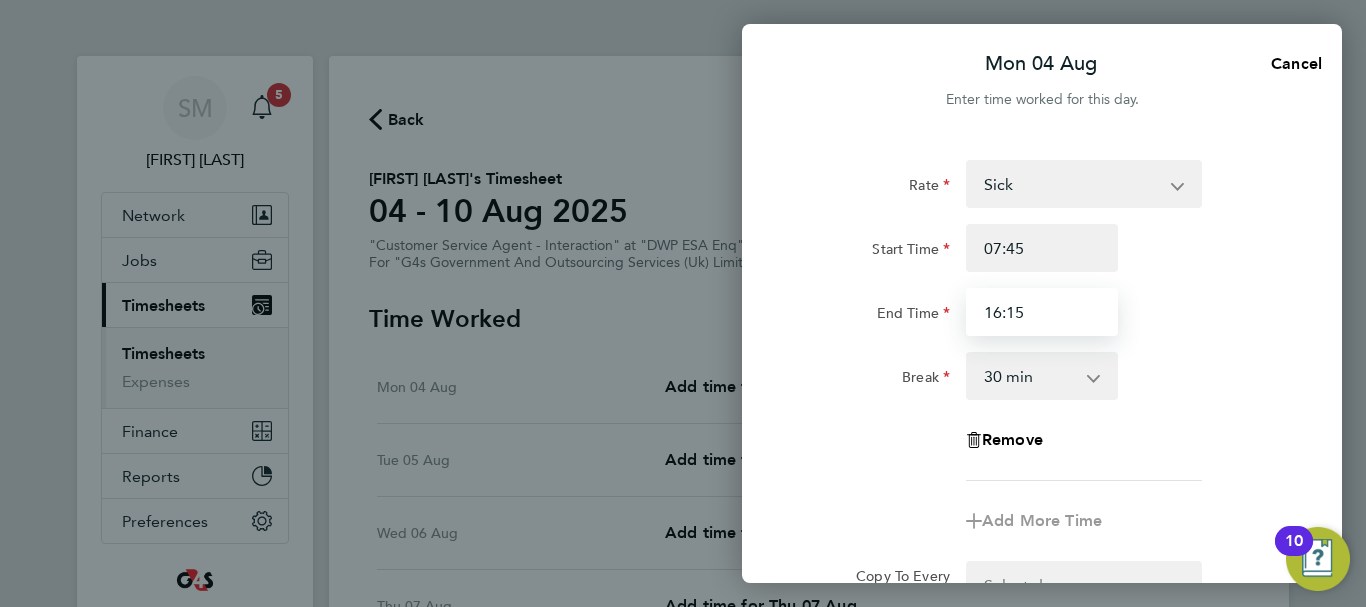 type on "16:15" 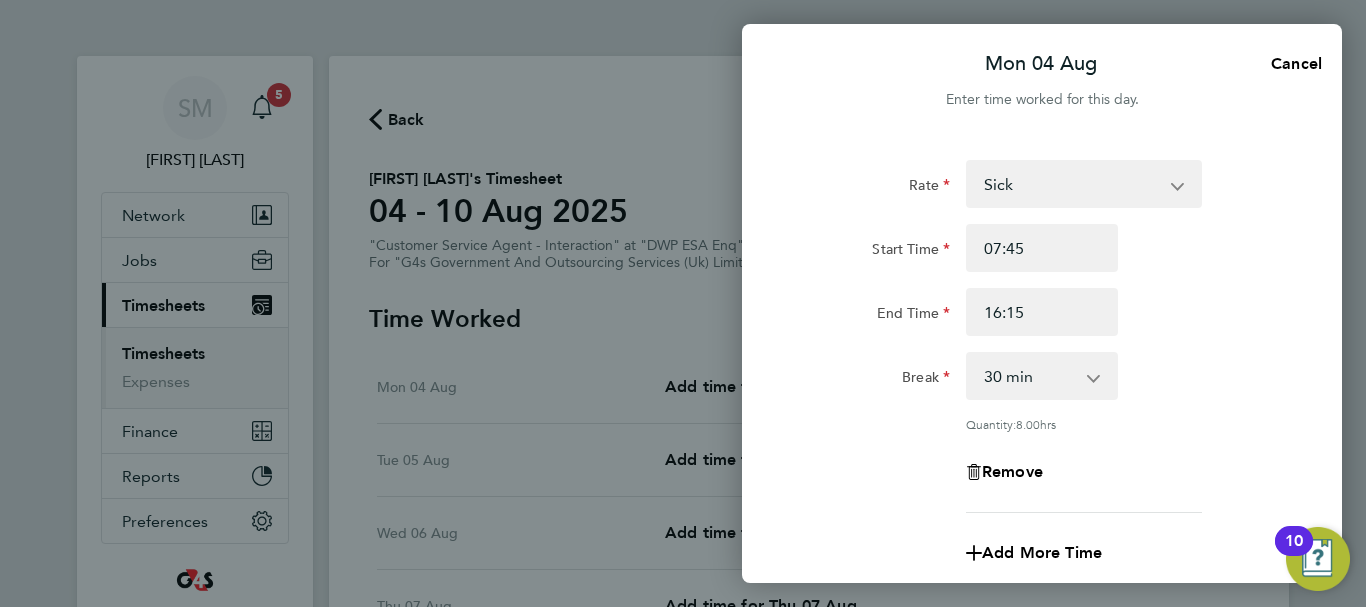 click on "End Time 16:15" 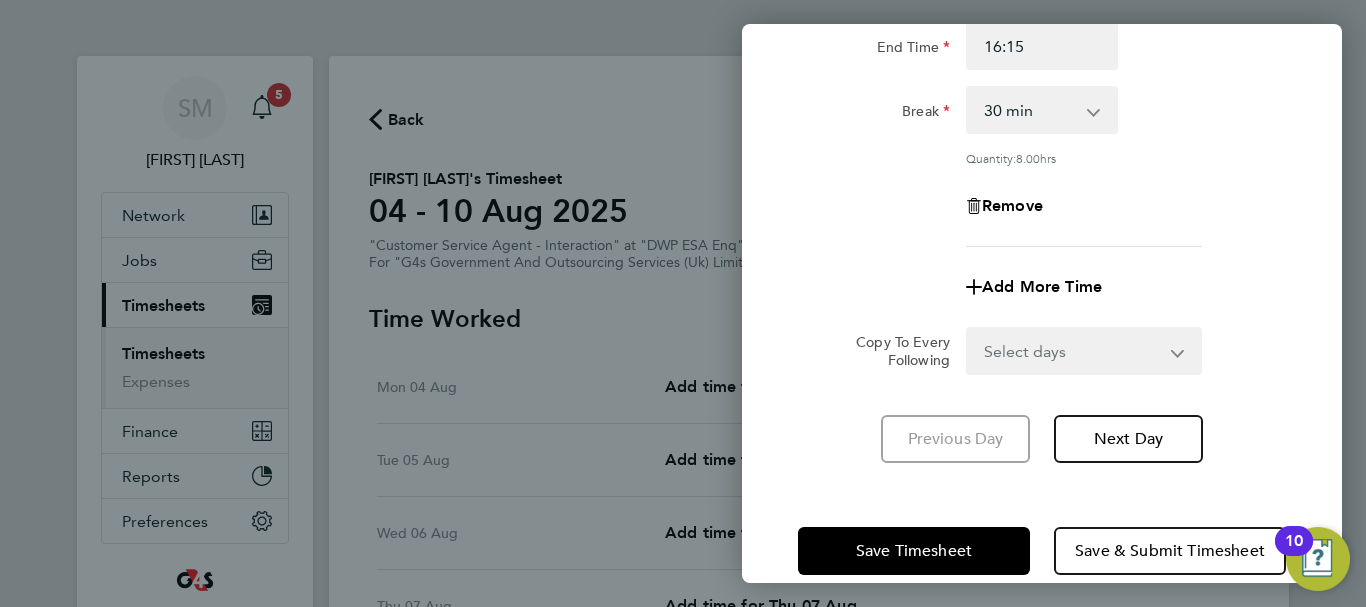 scroll, scrollTop: 296, scrollLeft: 0, axis: vertical 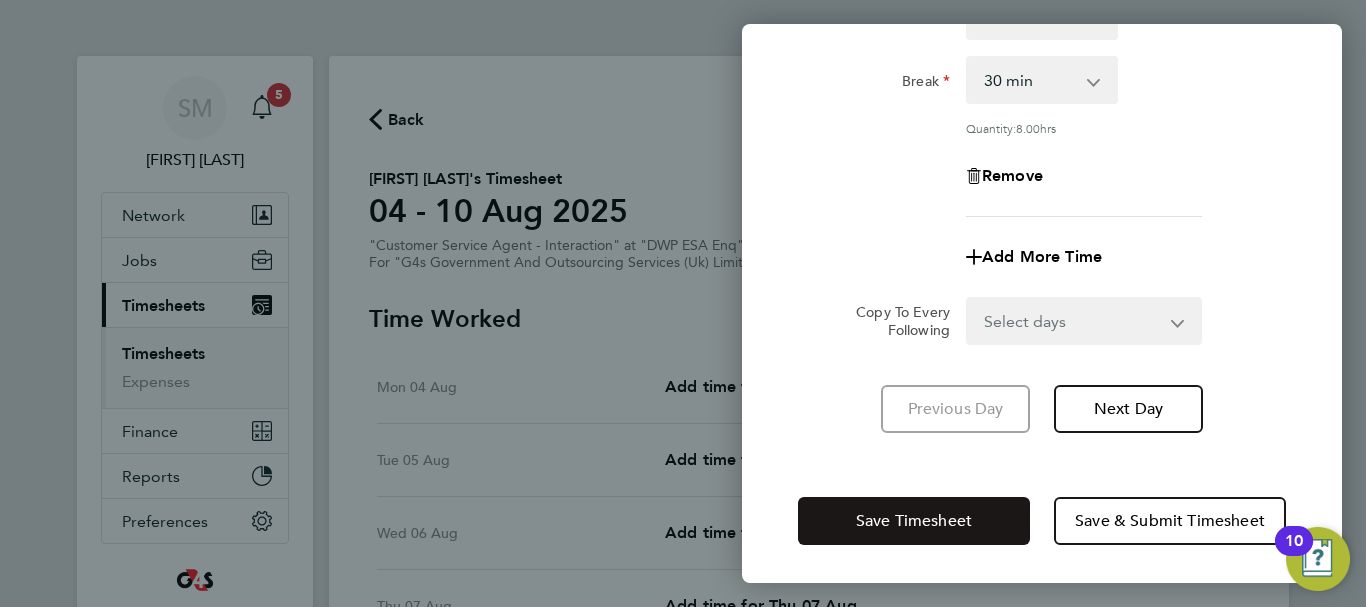 click on "Save Timesheet" 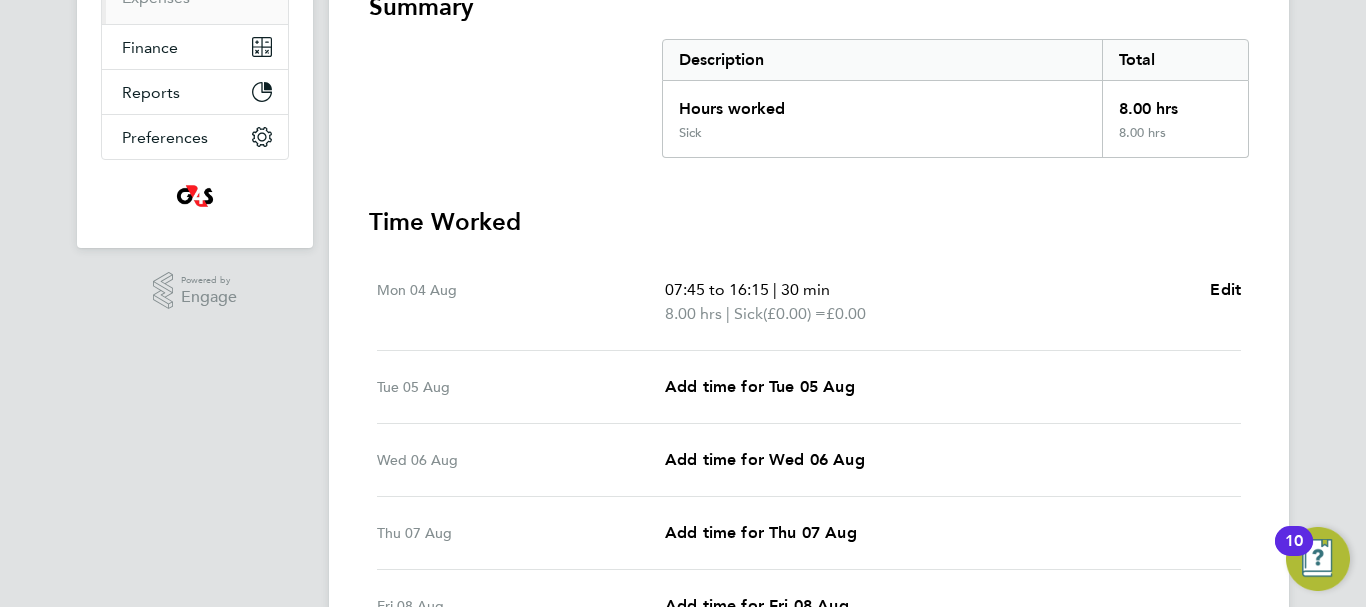 scroll, scrollTop: 400, scrollLeft: 0, axis: vertical 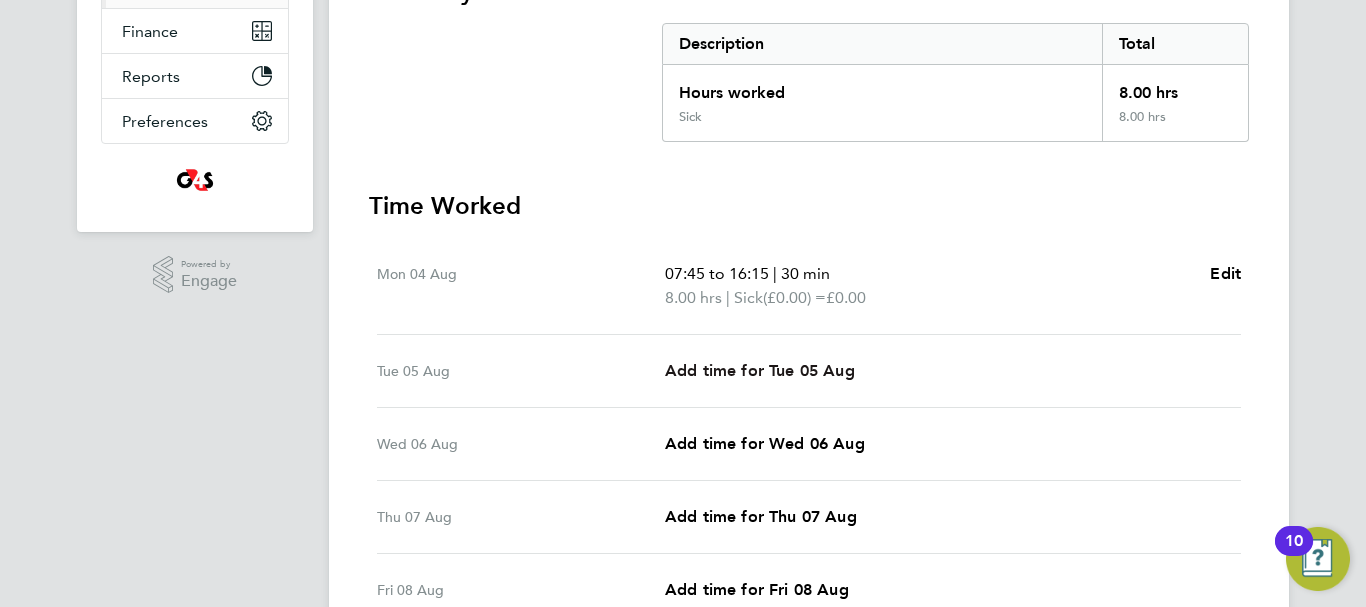 click on "Add time for Tue 05 Aug" at bounding box center (760, 370) 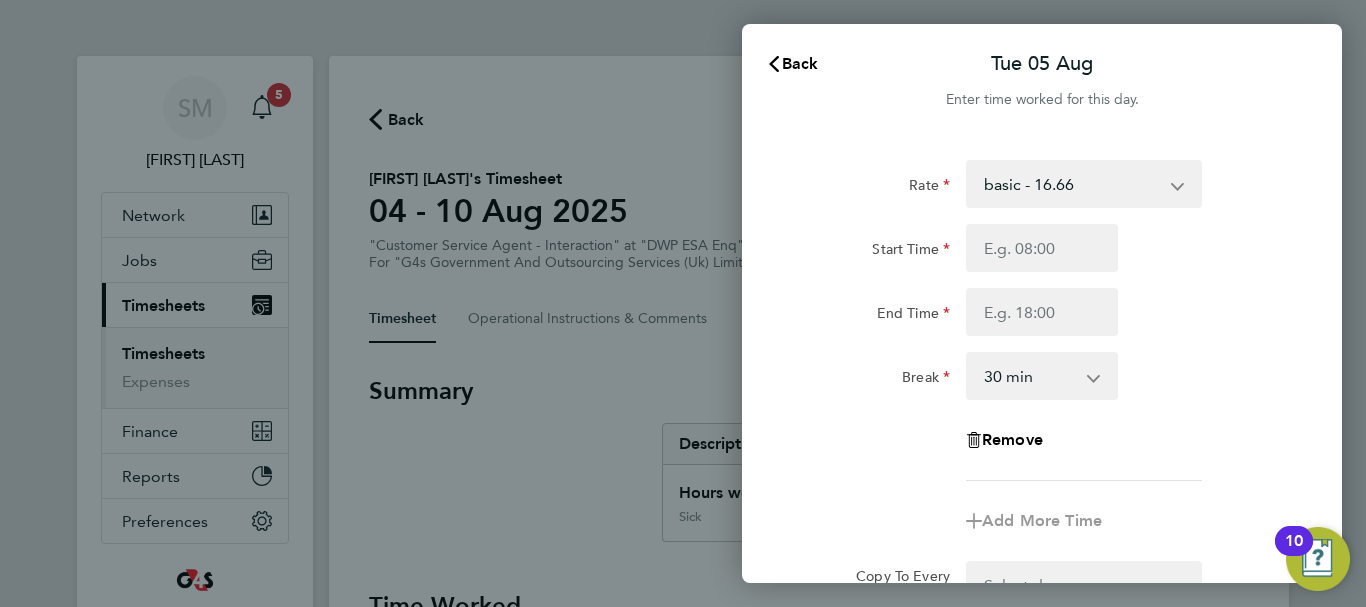 scroll, scrollTop: 0, scrollLeft: 0, axis: both 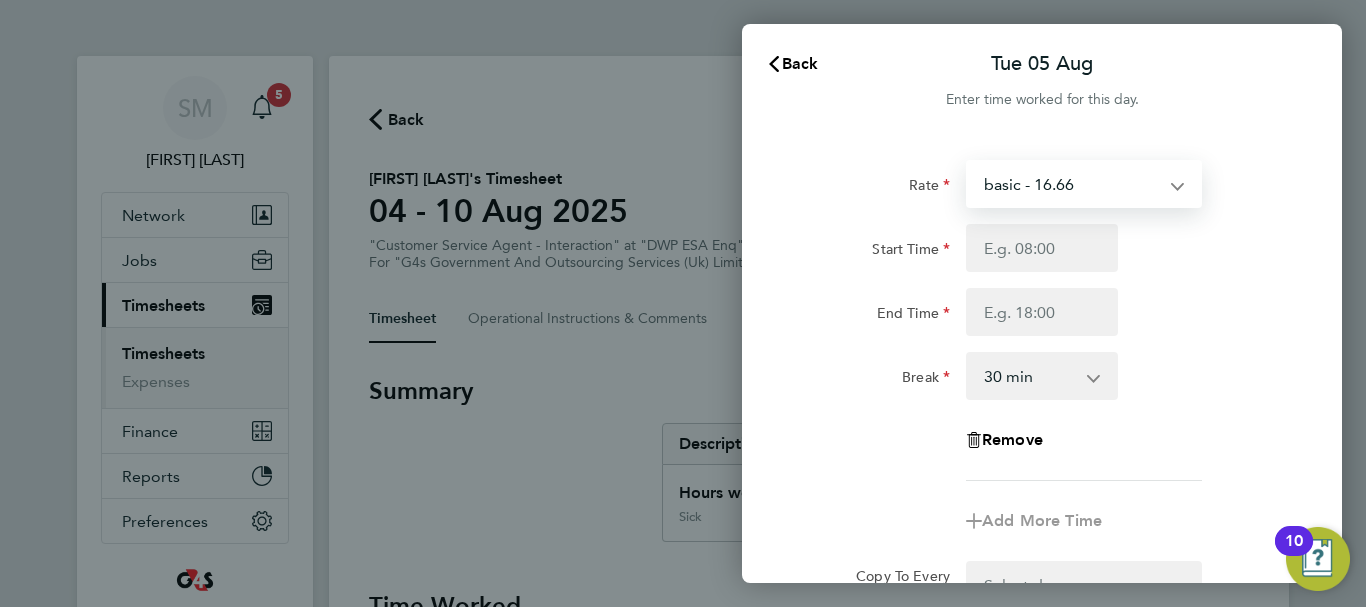 select on "30" 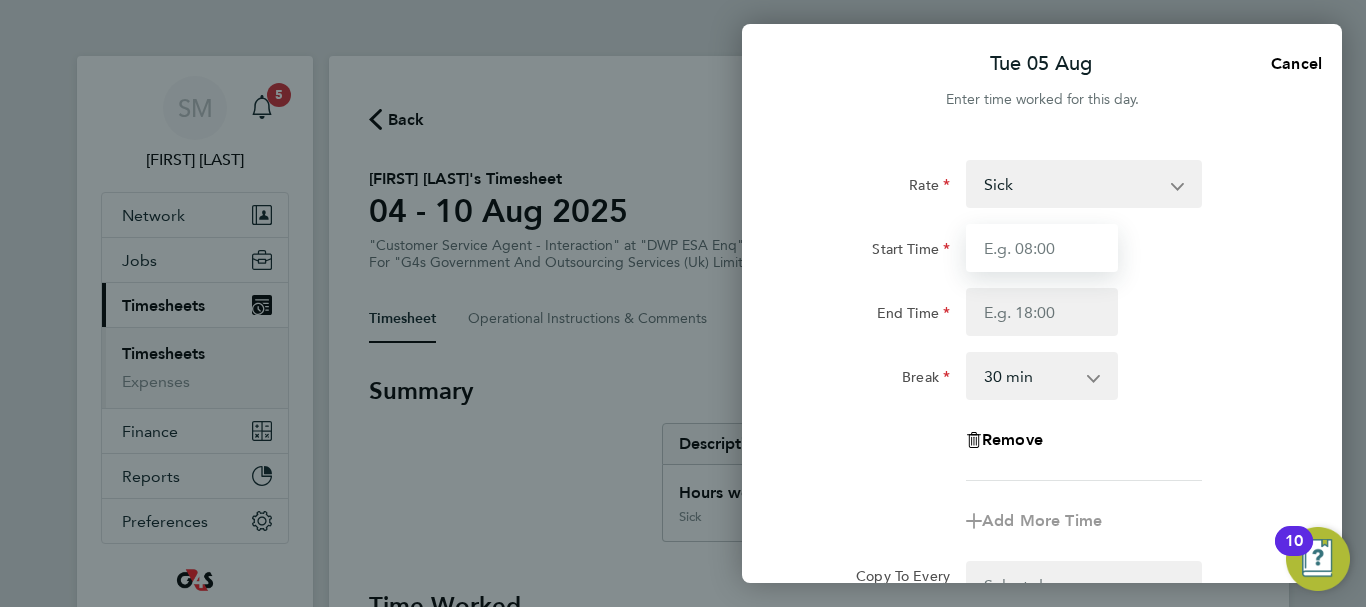click on "Start Time" at bounding box center (1042, 248) 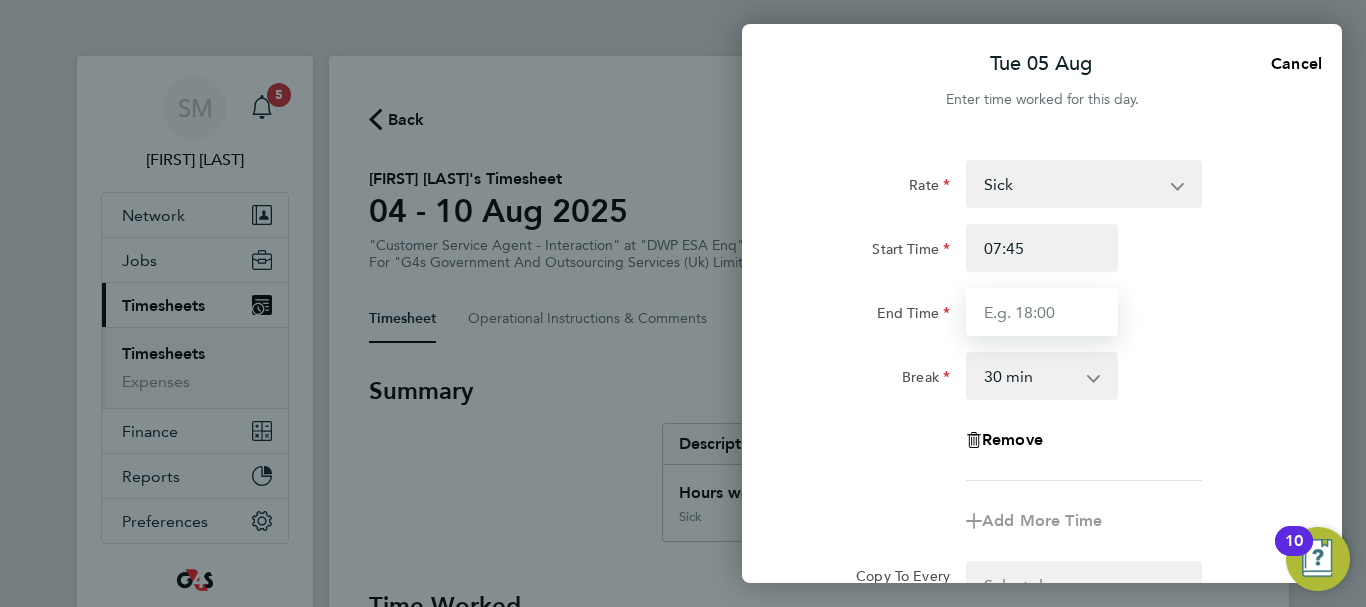 click on "End Time" at bounding box center [1042, 312] 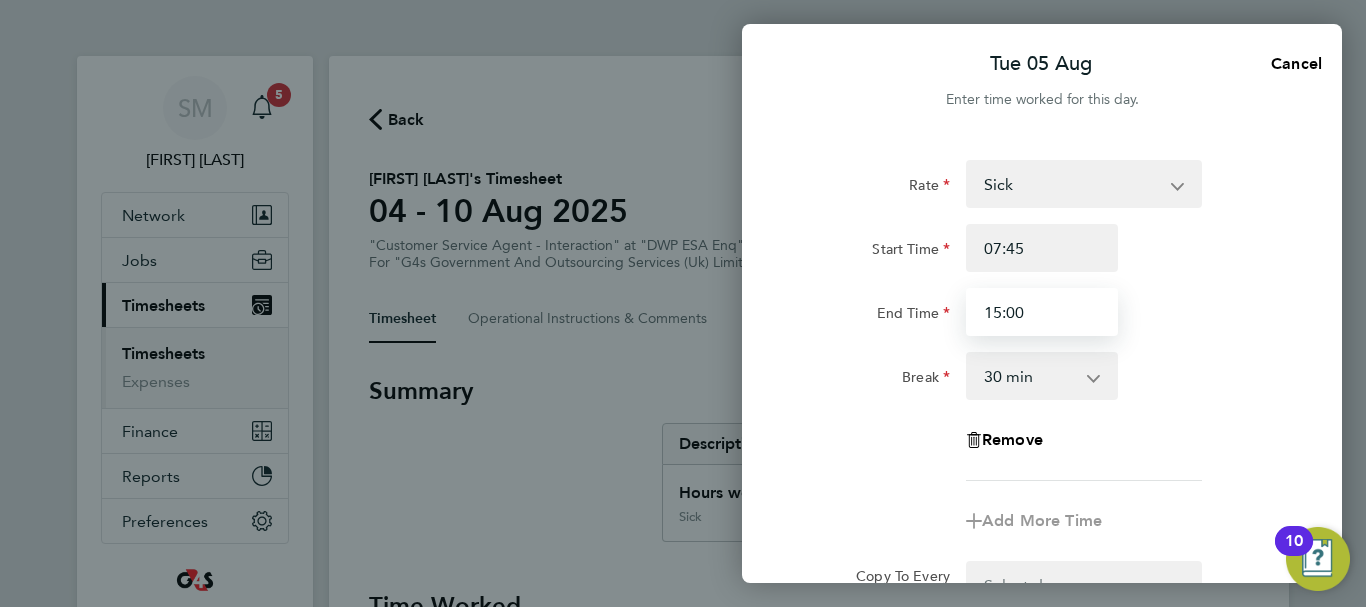 type on "15:00" 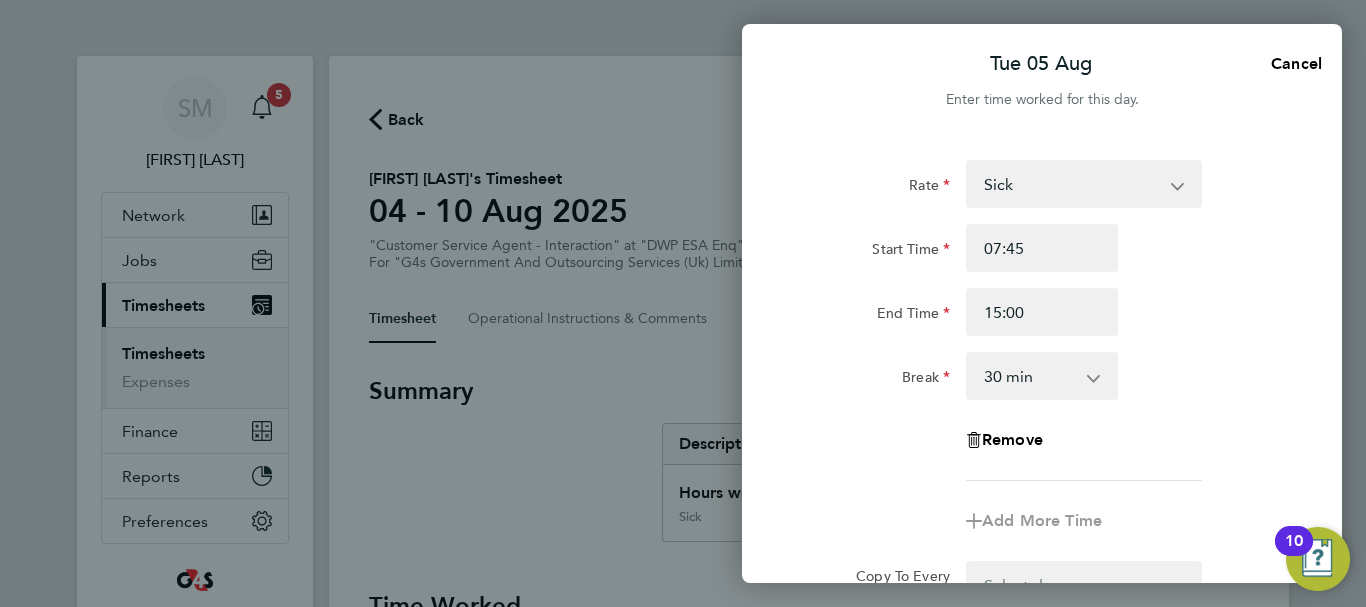 click on "Rate  Sick   basic - 16.66   System Issue Not Paid   System Issue Paid - 16.66   x1.5 - 24.73   Annual Leave   Bank Holiday   x2 - 32.79
Start Time 07:45 End Time 15:00 Break  0 min   15 min   30 min   45 min   60 min   75 min   90 min
Remove" 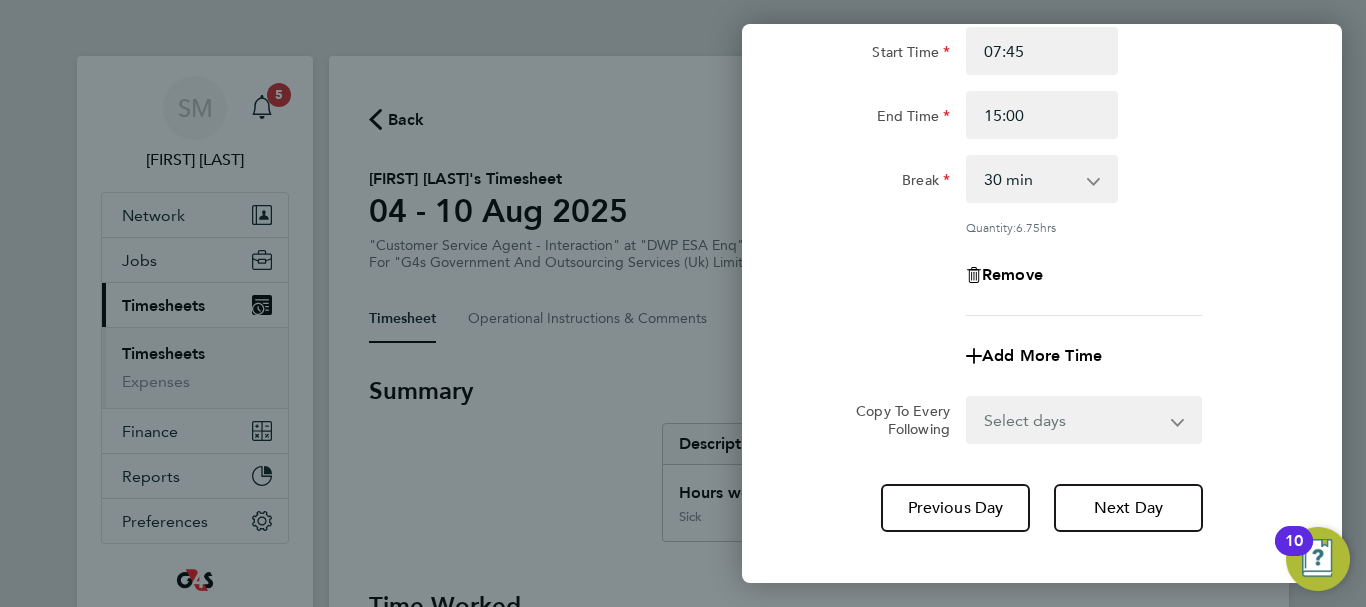 scroll, scrollTop: 296, scrollLeft: 0, axis: vertical 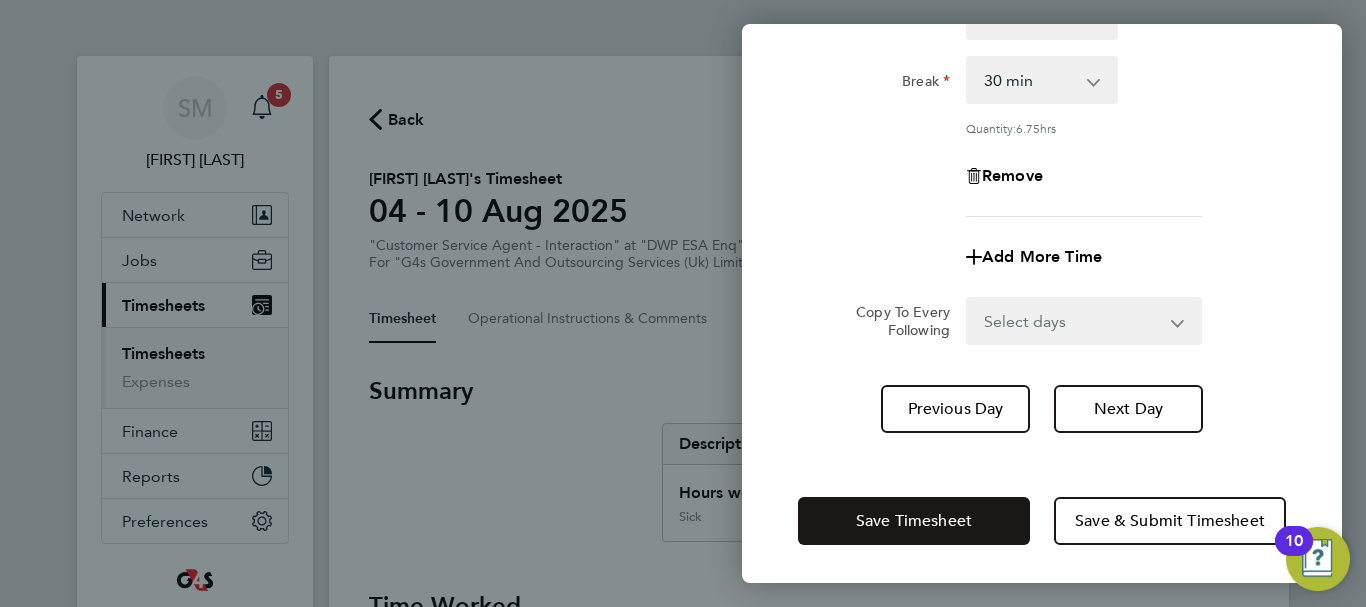 click on "Save Timesheet" 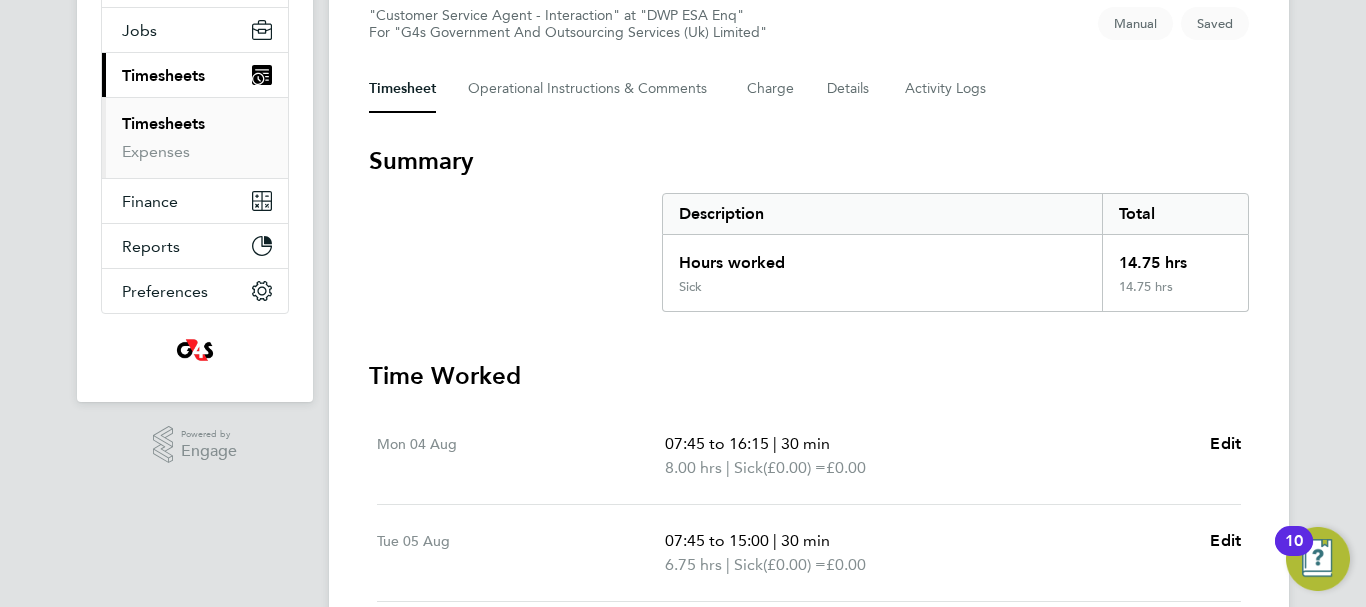 scroll, scrollTop: 100, scrollLeft: 0, axis: vertical 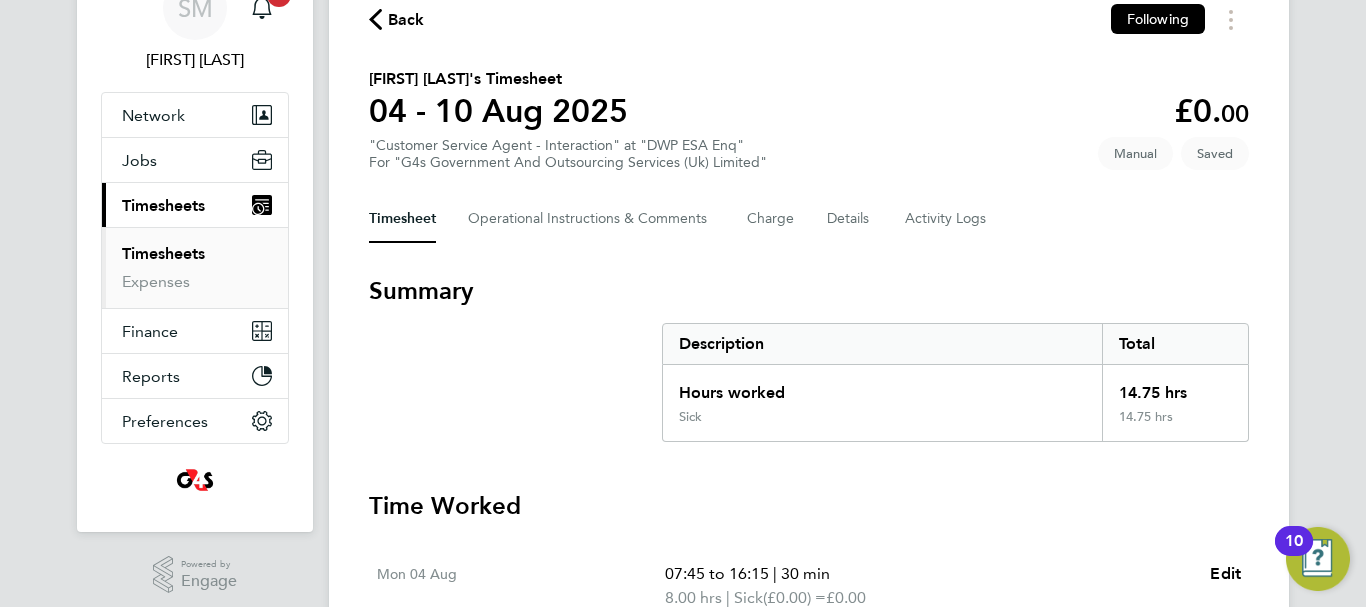 click 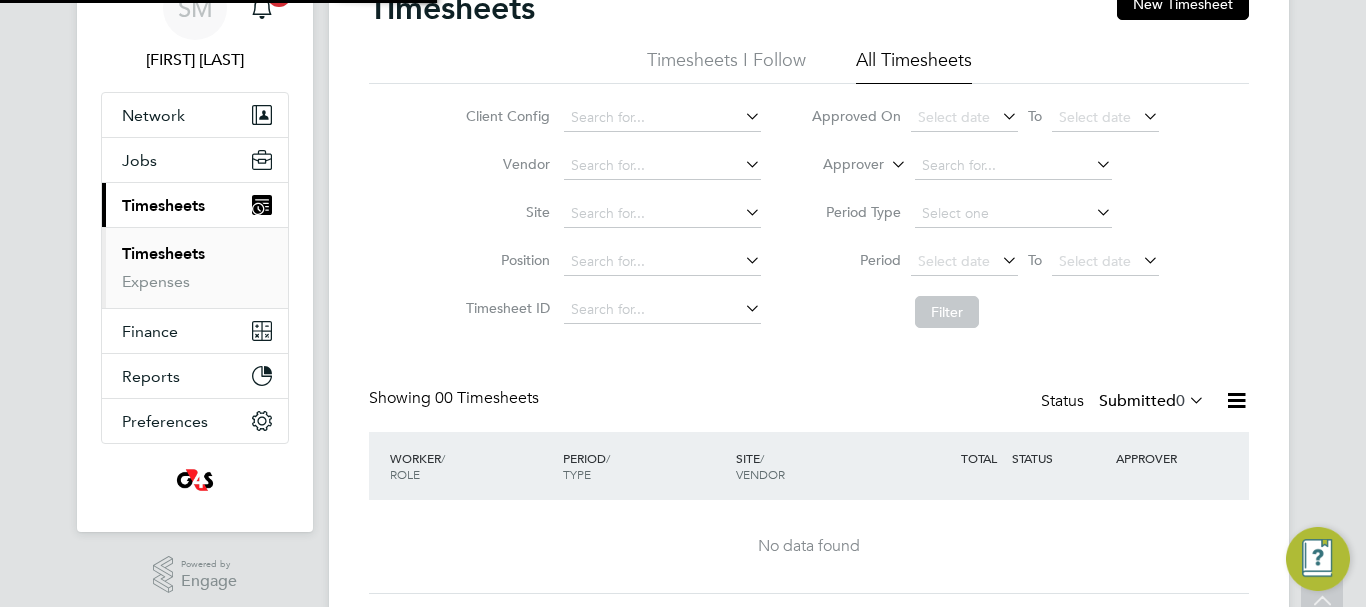 scroll, scrollTop: 0, scrollLeft: 0, axis: both 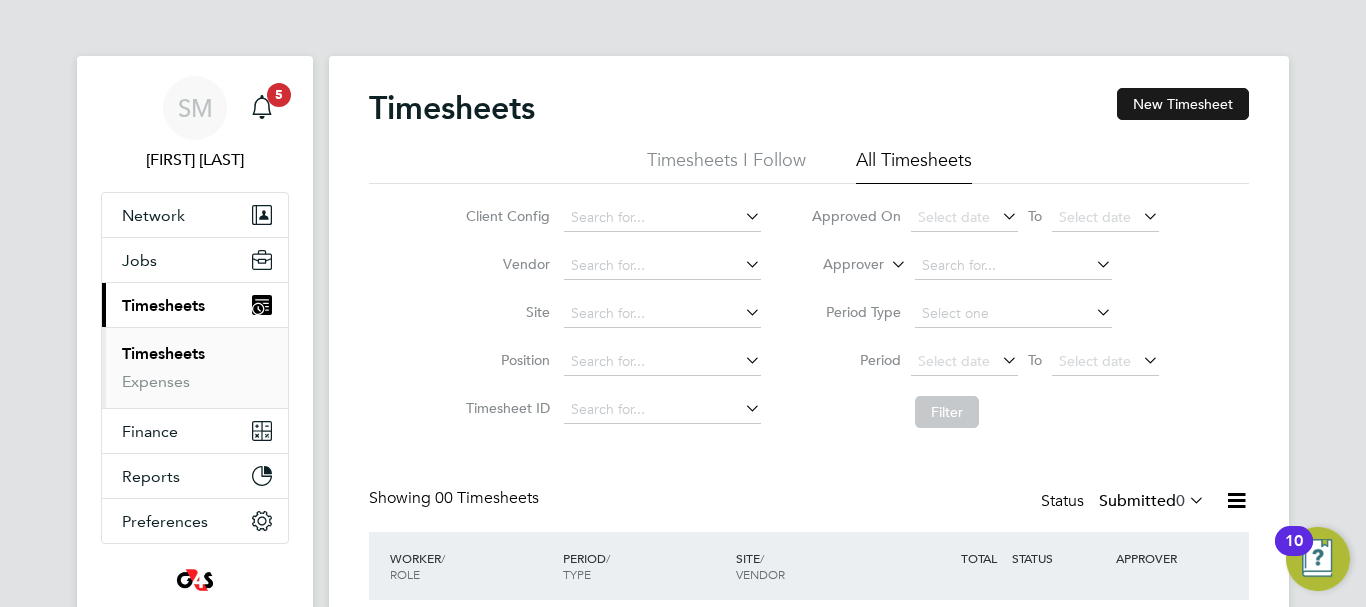 click on "New Timesheet" 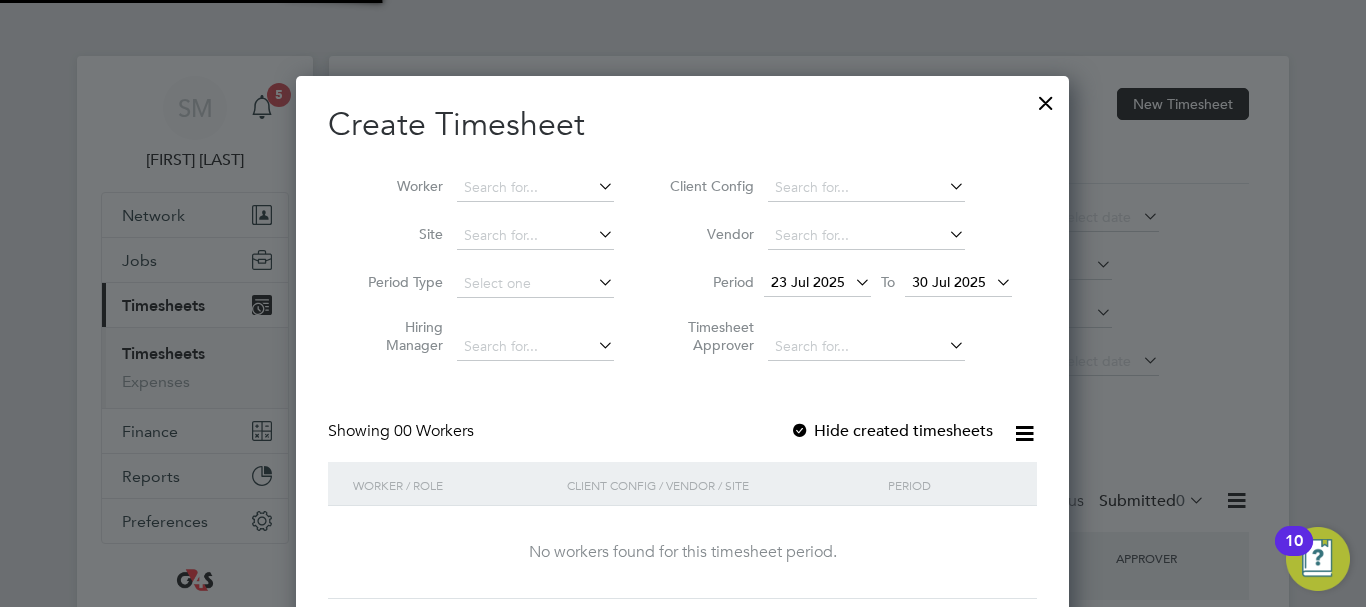 scroll, scrollTop: 10, scrollLeft: 10, axis: both 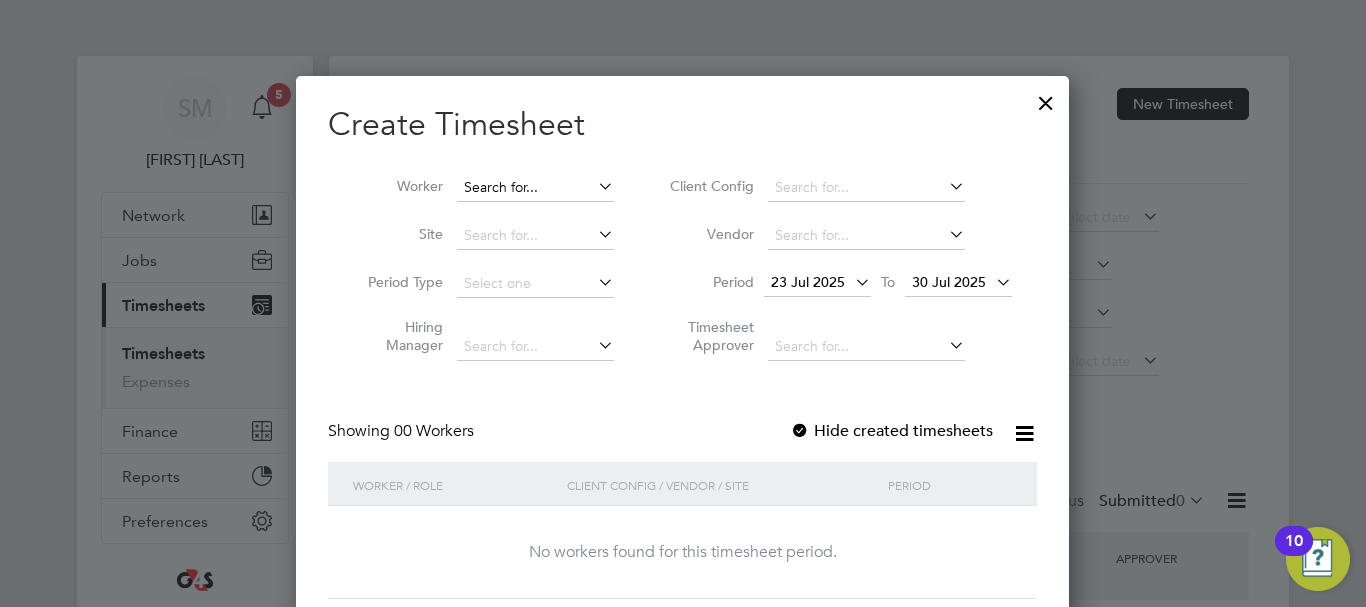 click at bounding box center [535, 188] 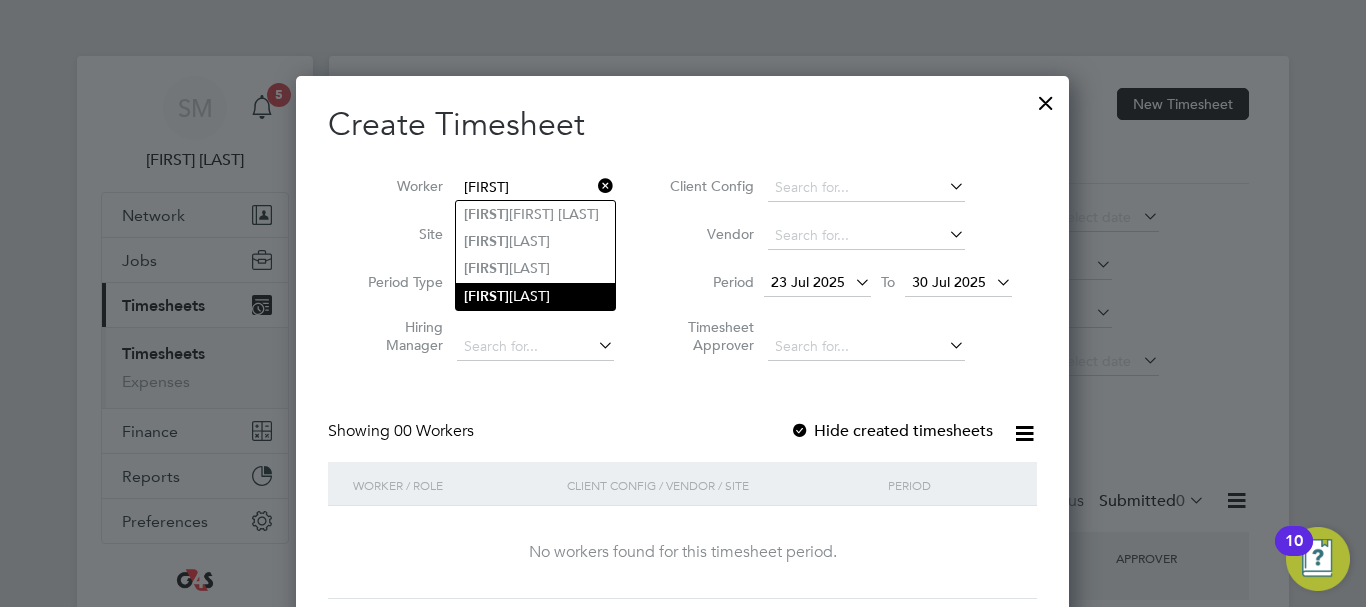 click on "[FIRST]  [LAST]" 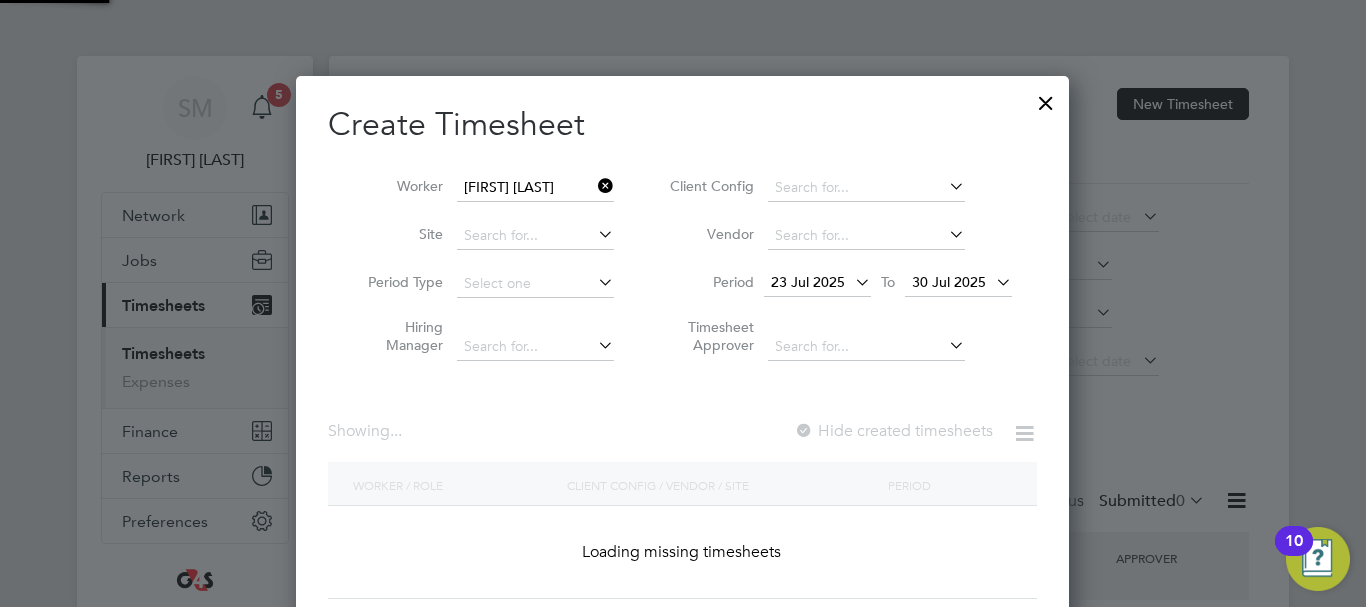 scroll, scrollTop: 10, scrollLeft: 10, axis: both 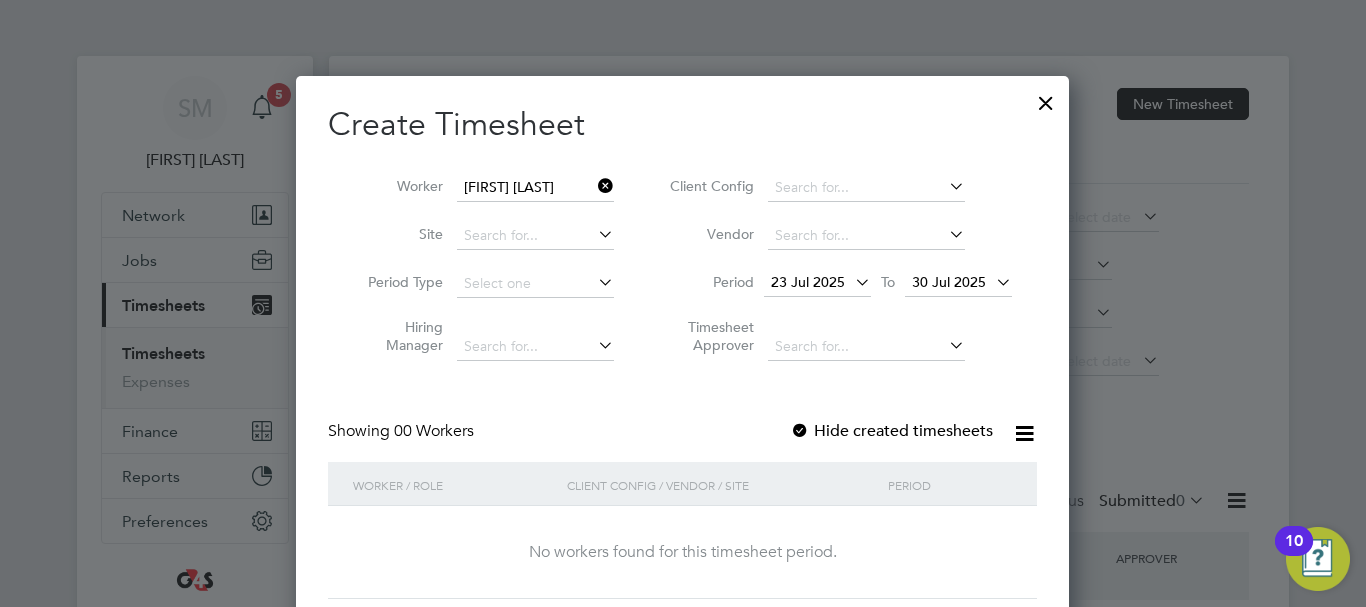 click at bounding box center (851, 282) 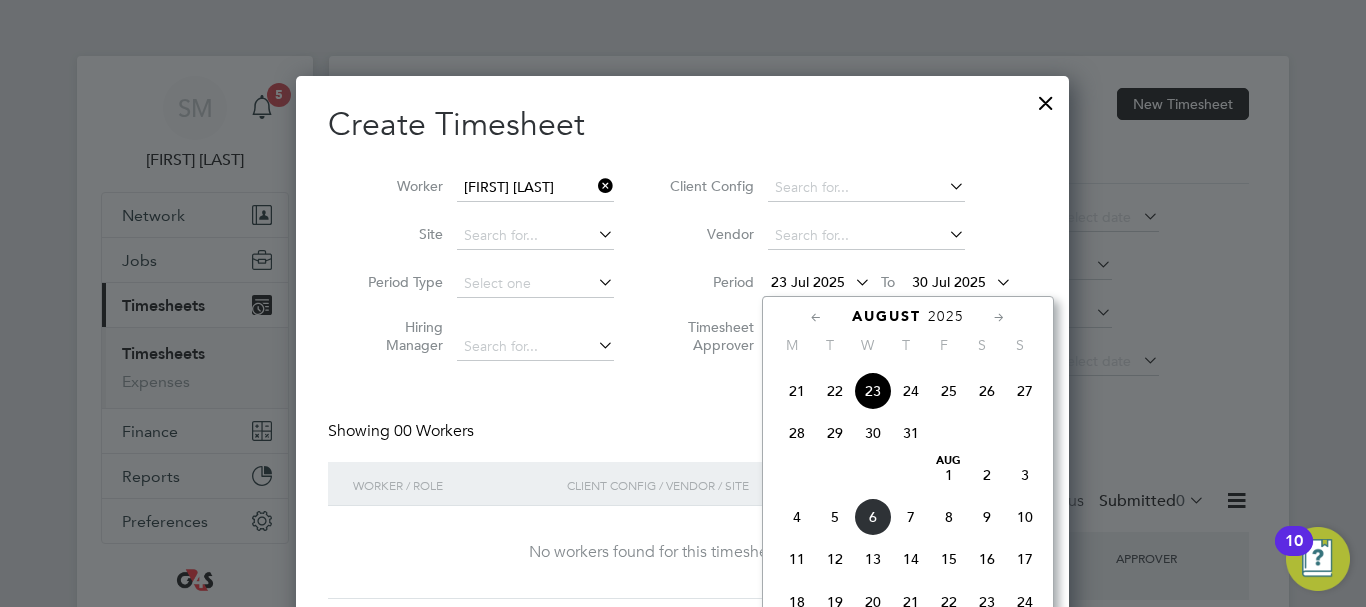 scroll, scrollTop: 836, scrollLeft: 0, axis: vertical 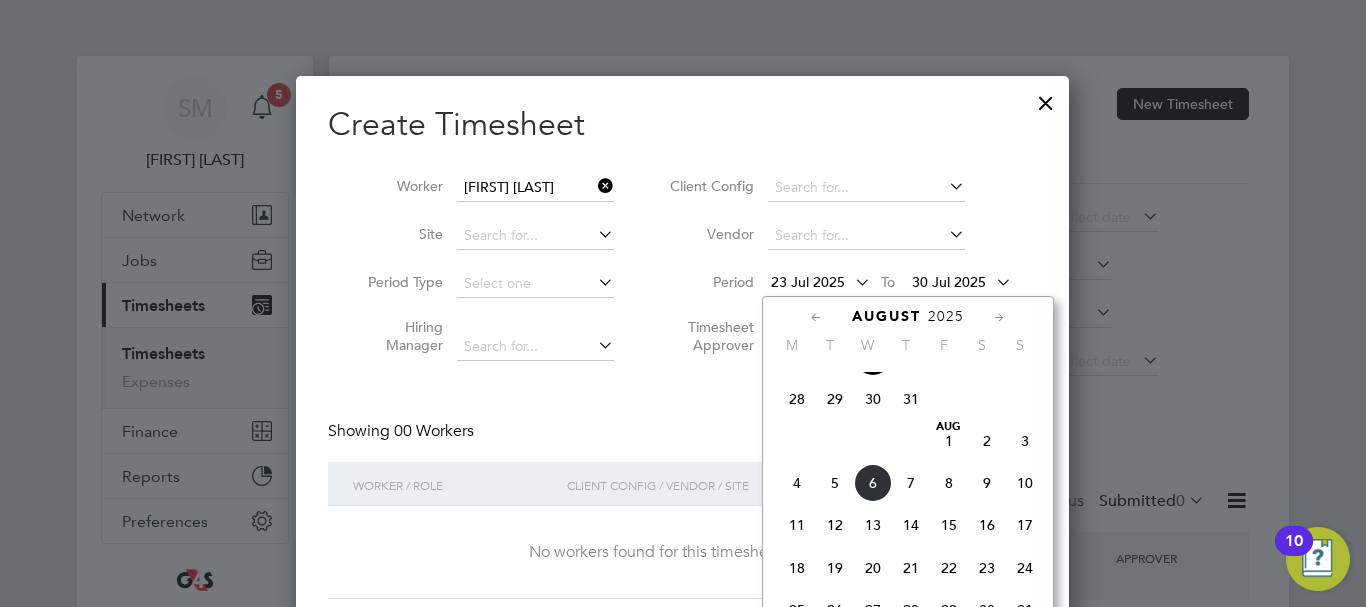 click on "4" 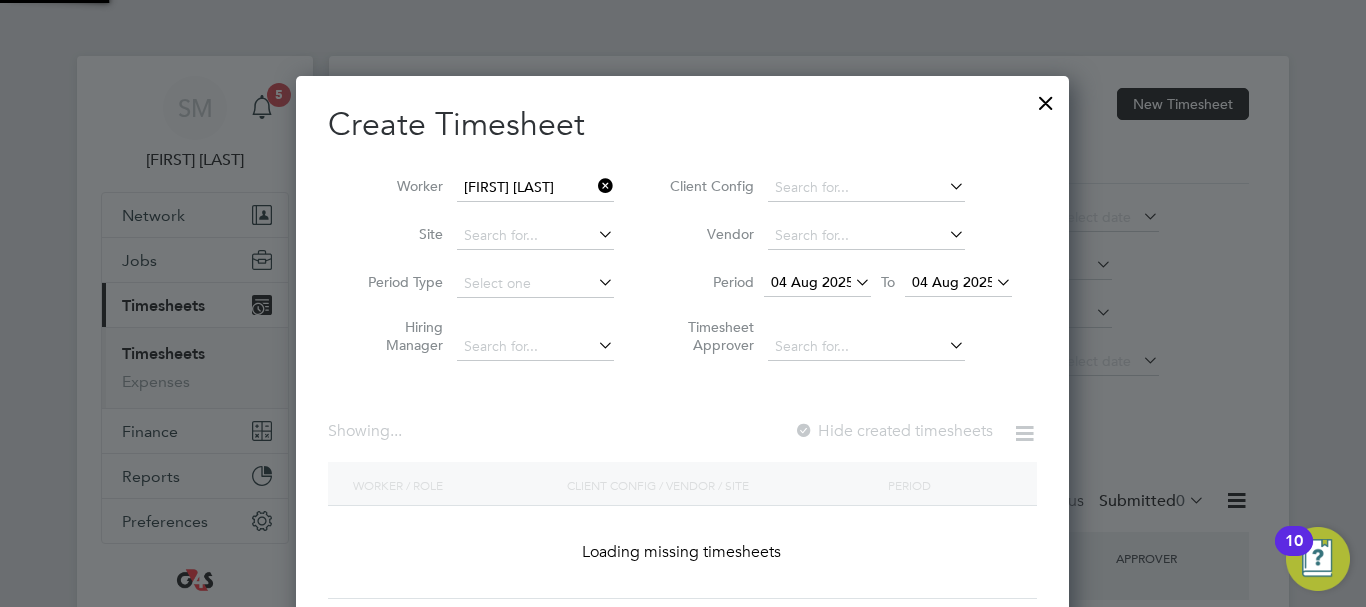 scroll, scrollTop: 10, scrollLeft: 10, axis: both 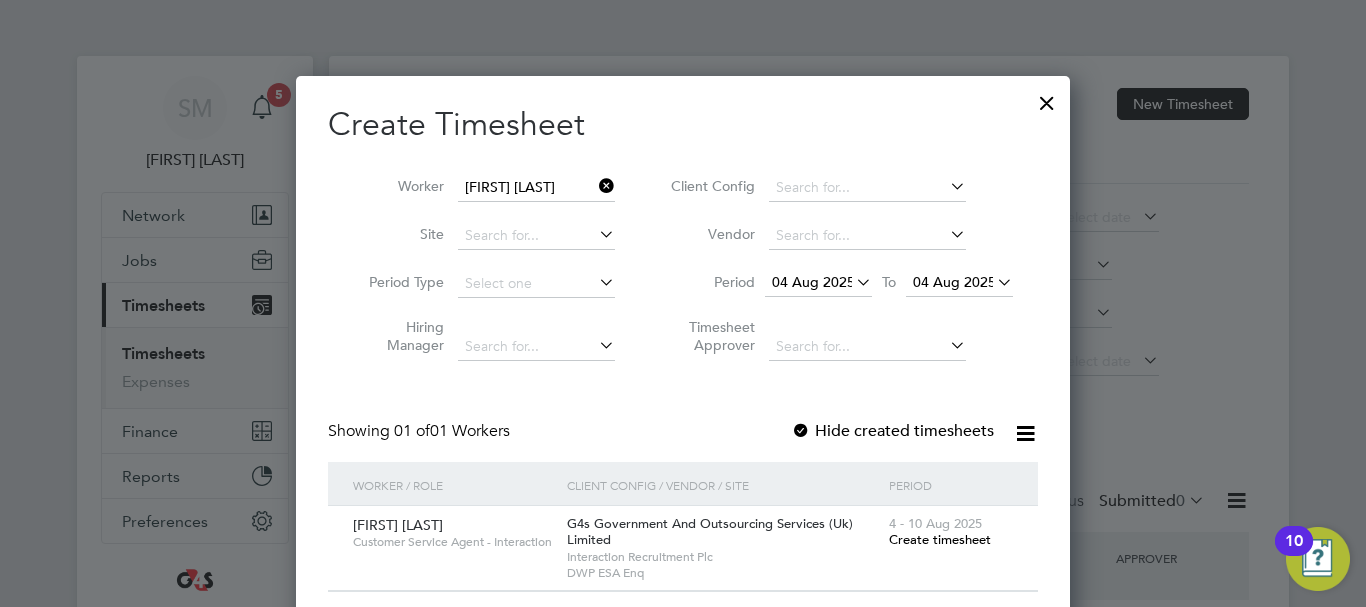 click on "04 Aug 2025" at bounding box center (954, 282) 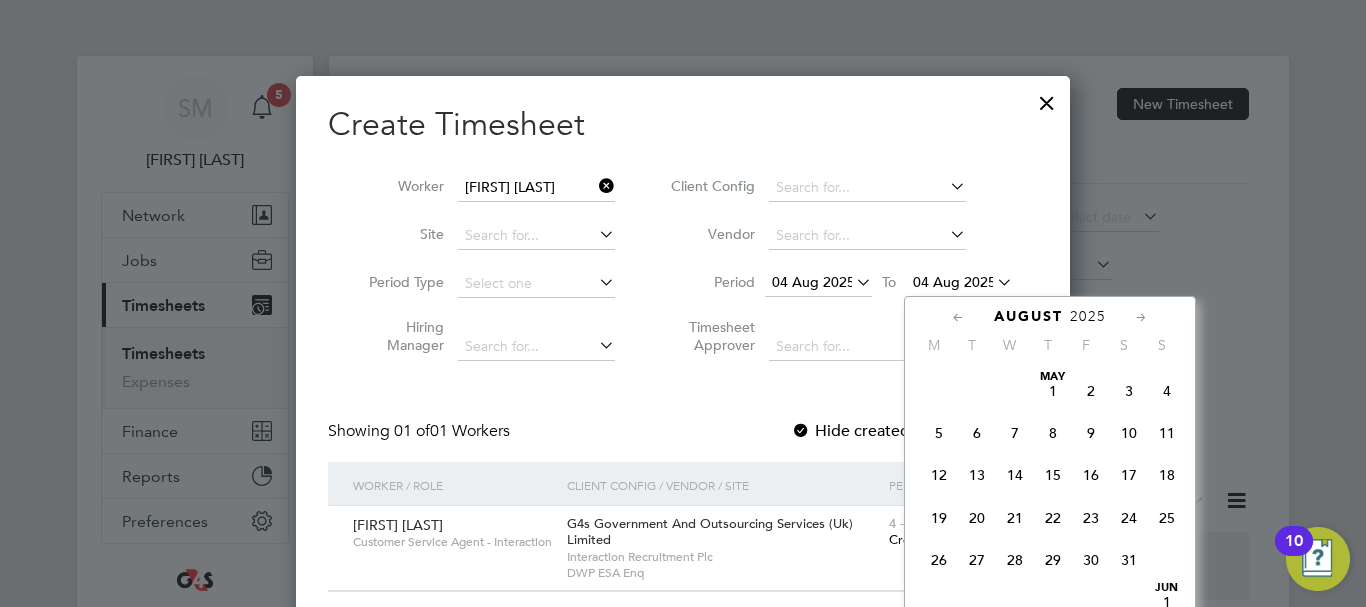scroll, scrollTop: 649, scrollLeft: 0, axis: vertical 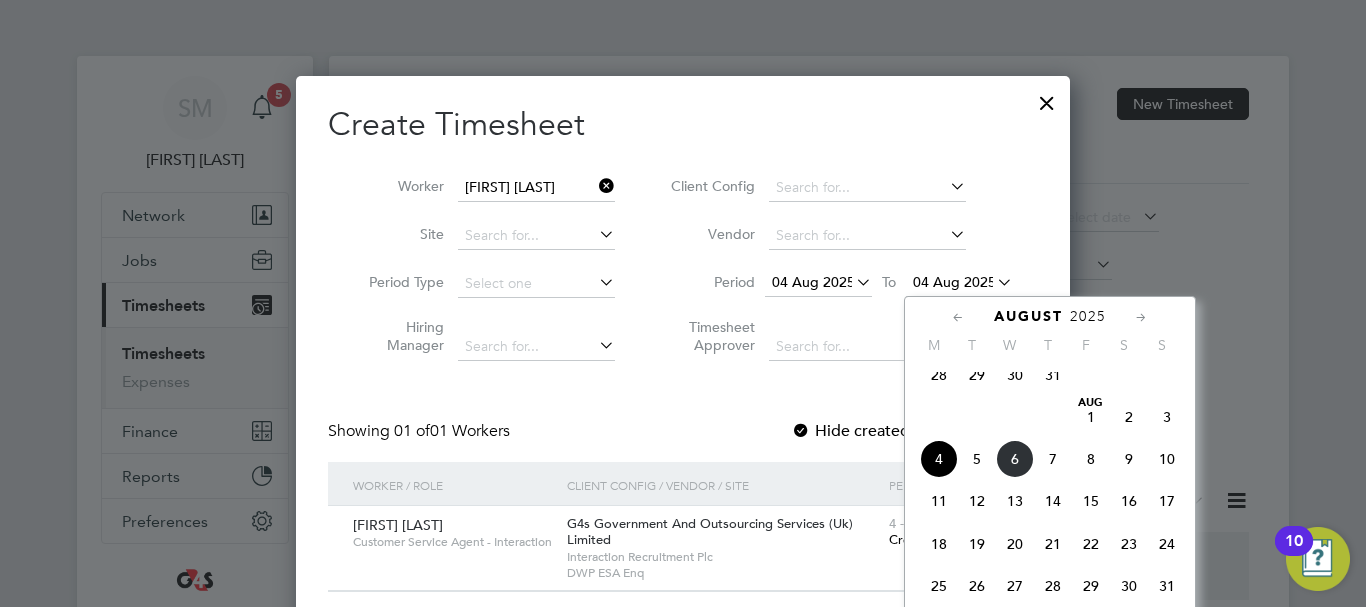click on "10" 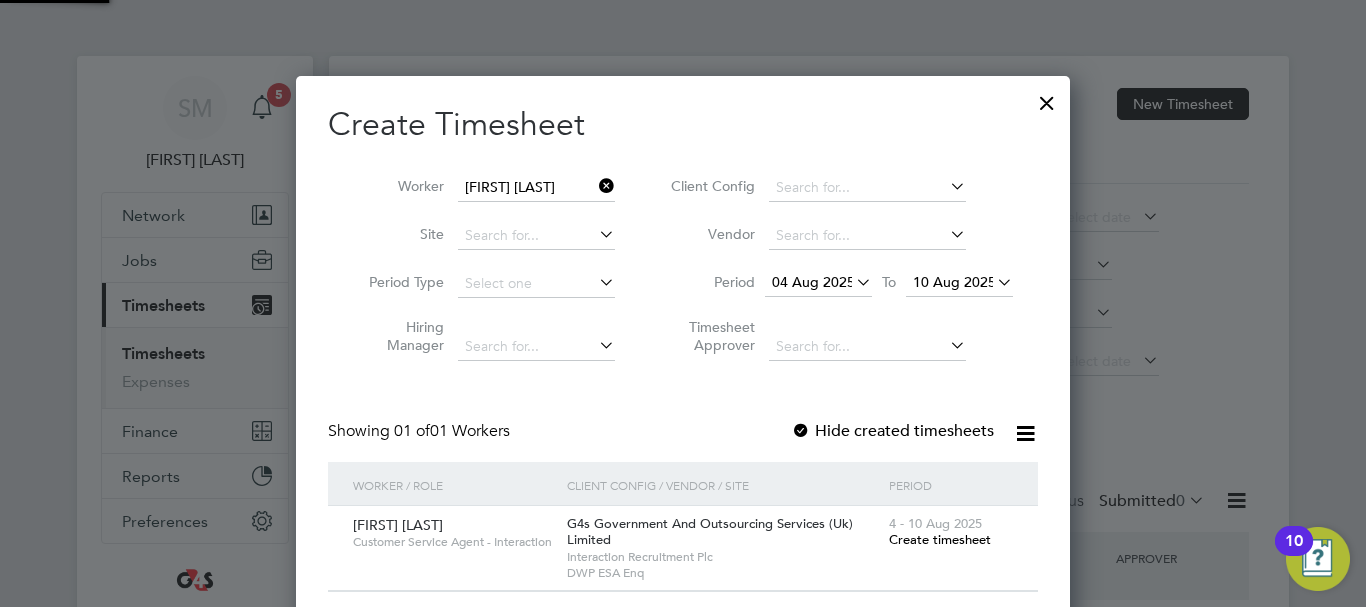 scroll, scrollTop: 10, scrollLeft: 10, axis: both 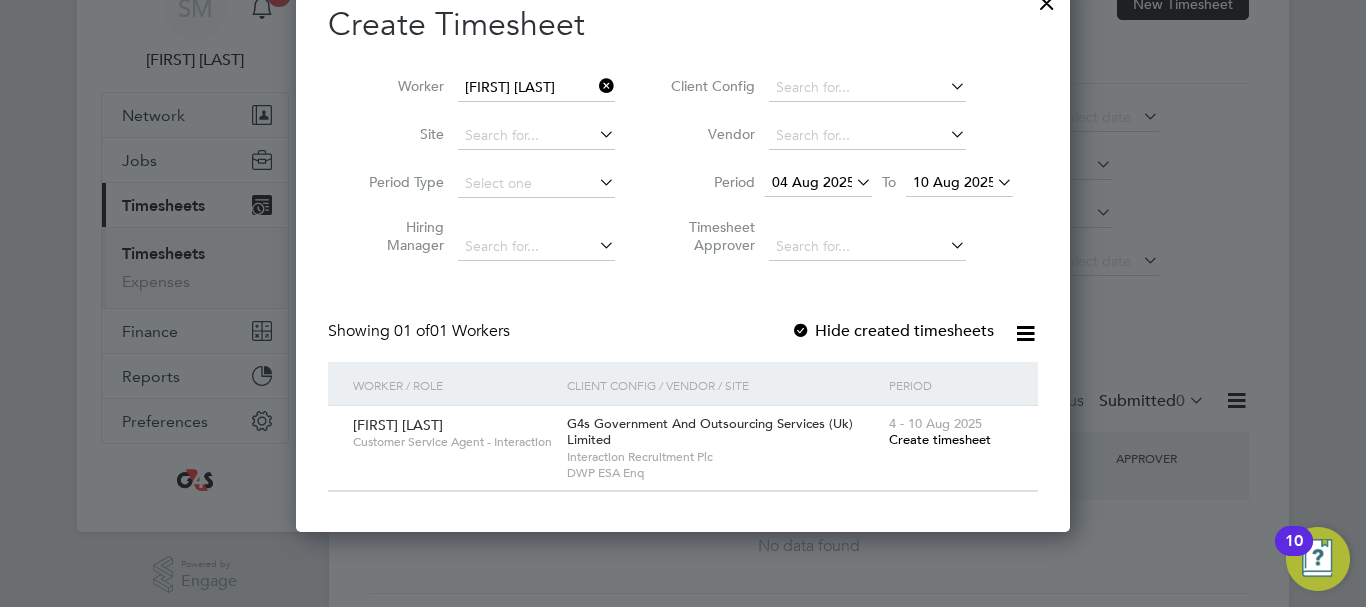 click on "Create timesheet" at bounding box center [940, 439] 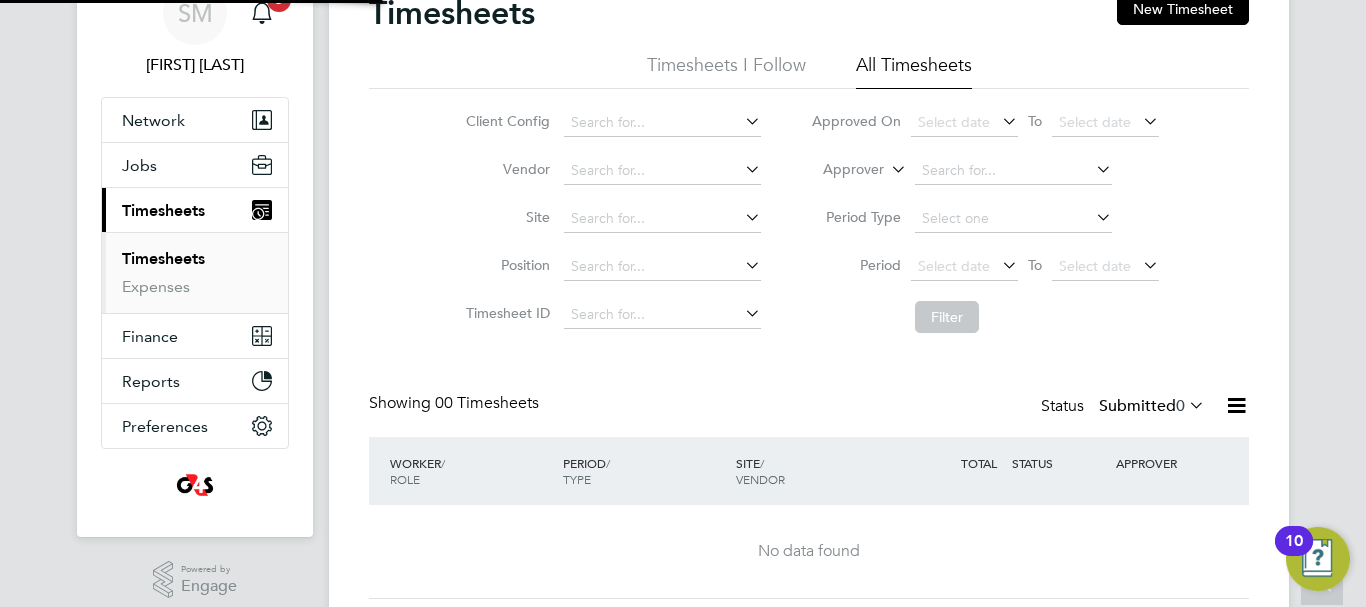 scroll, scrollTop: 59, scrollLeft: 0, axis: vertical 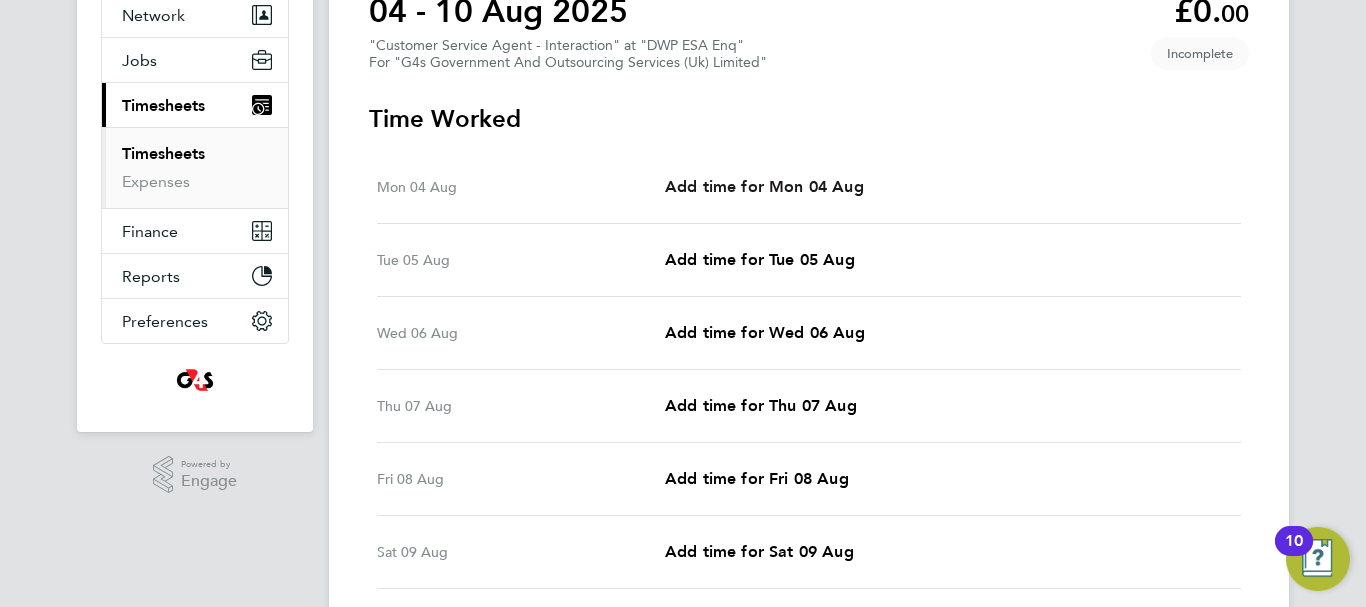 click on "Add time for Mon 04 Aug" at bounding box center [764, 186] 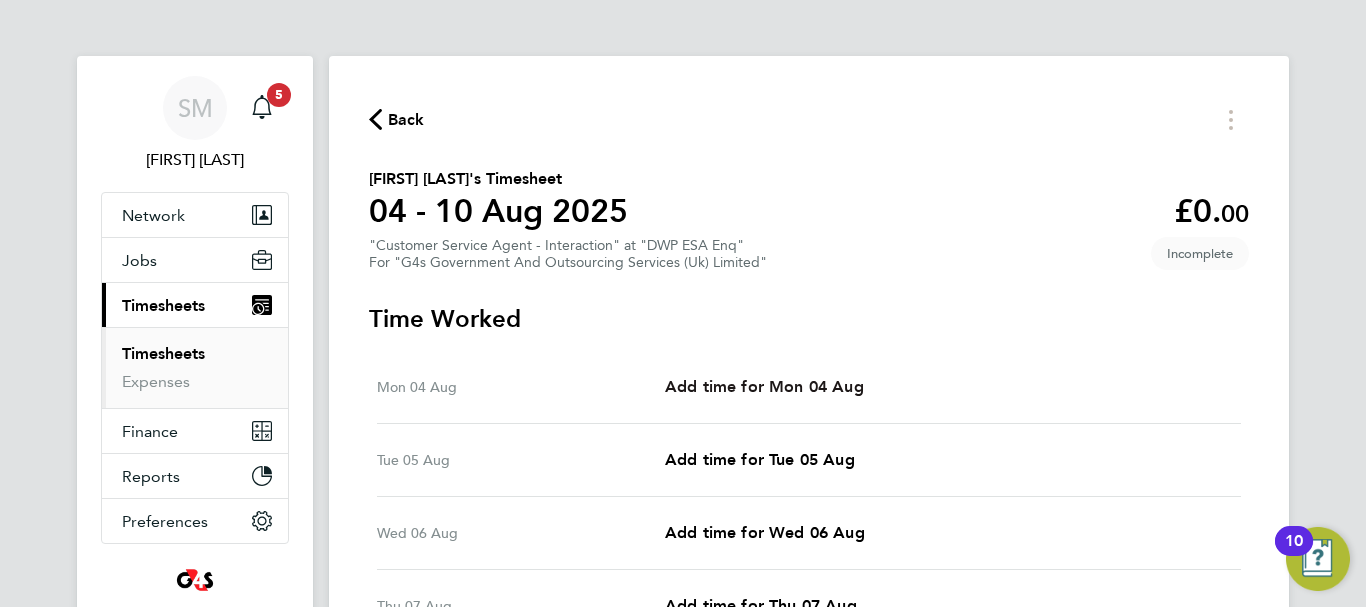 select on "30" 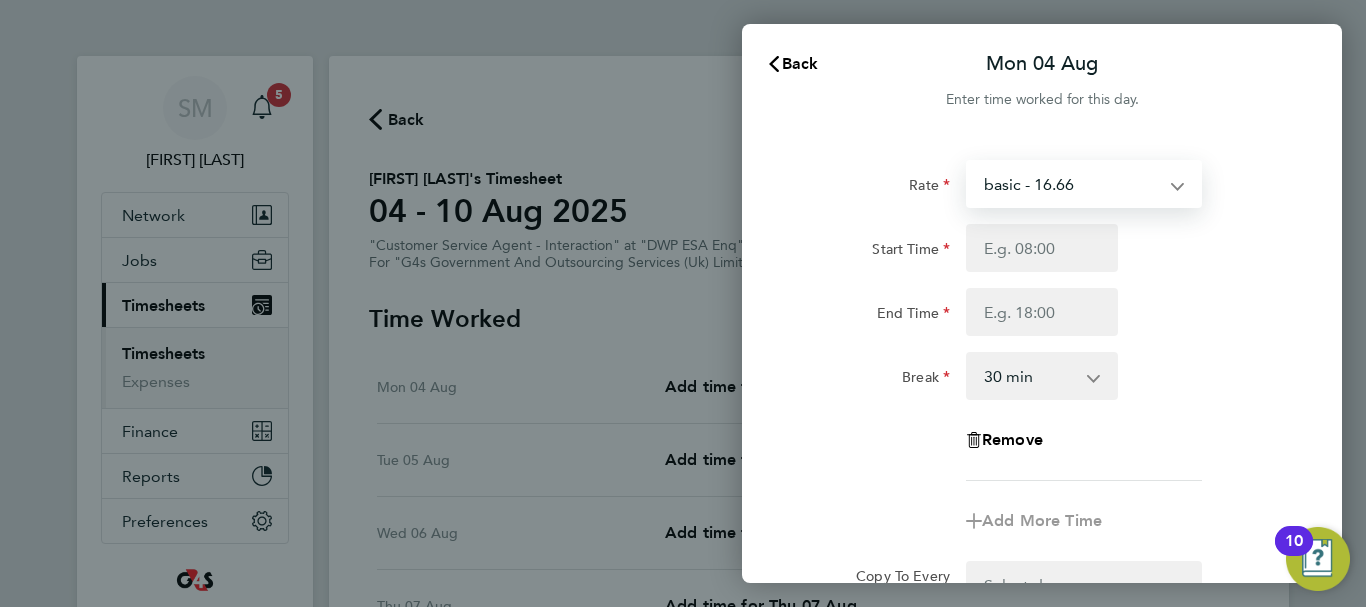 click on "basic - 16.66   System Issue Paid - 16.66   x1.5 - 24.73   x2 - 32.79   Annual Leave   Sick   System Issue Not Paid   Bank Holiday" at bounding box center [1072, 184] 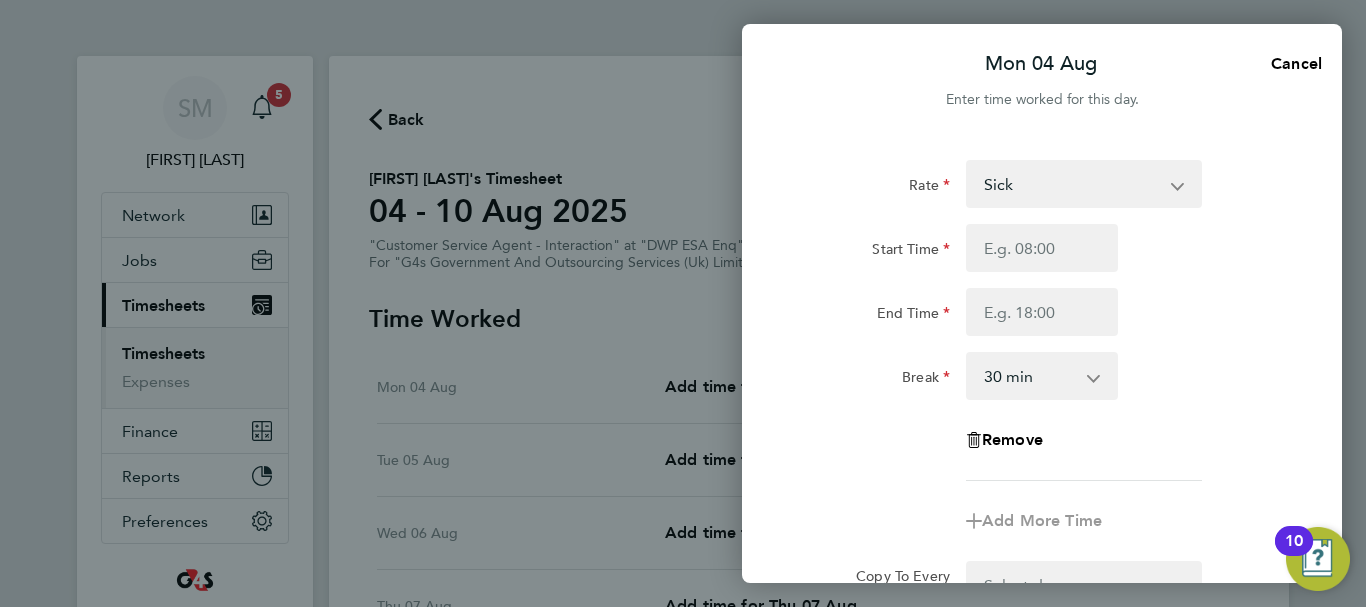 click on "Sick   System Issue Paid - 16.66   x1.5 - 24.73   x2 - 32.79   Annual Leave   basic - 16.66   System Issue Not Paid   Bank Holiday" at bounding box center [1072, 184] 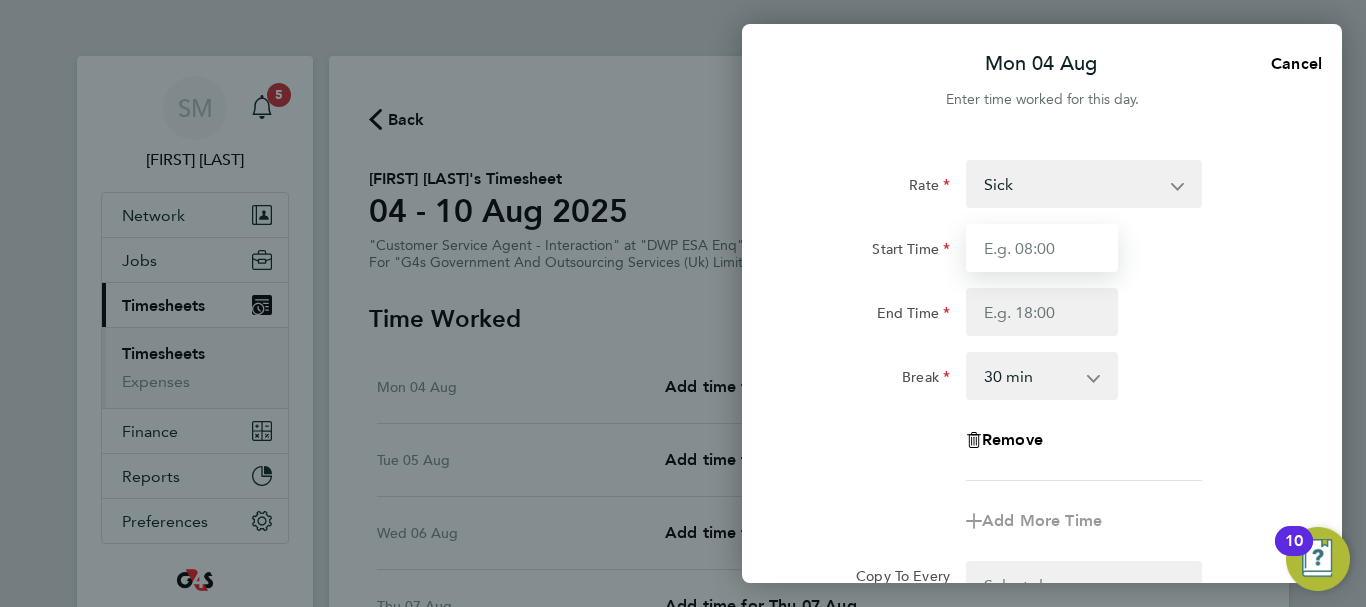 click on "Start Time" at bounding box center [1042, 248] 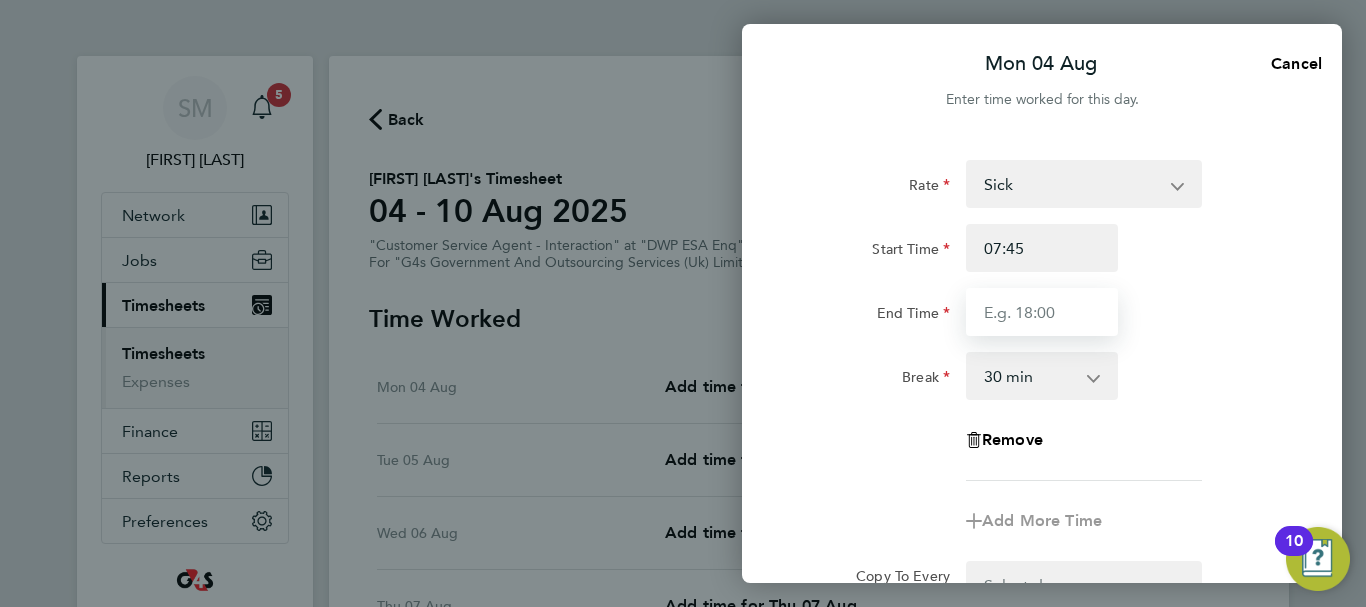 click on "End Time" at bounding box center (1042, 312) 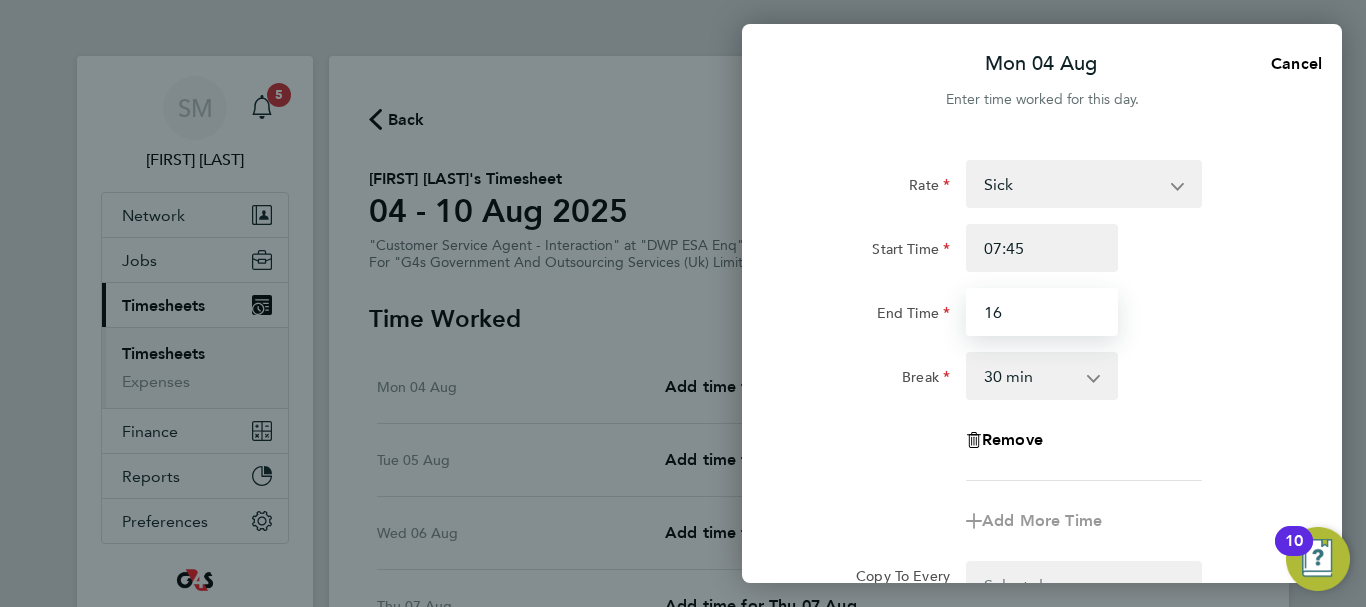 type on "16:15" 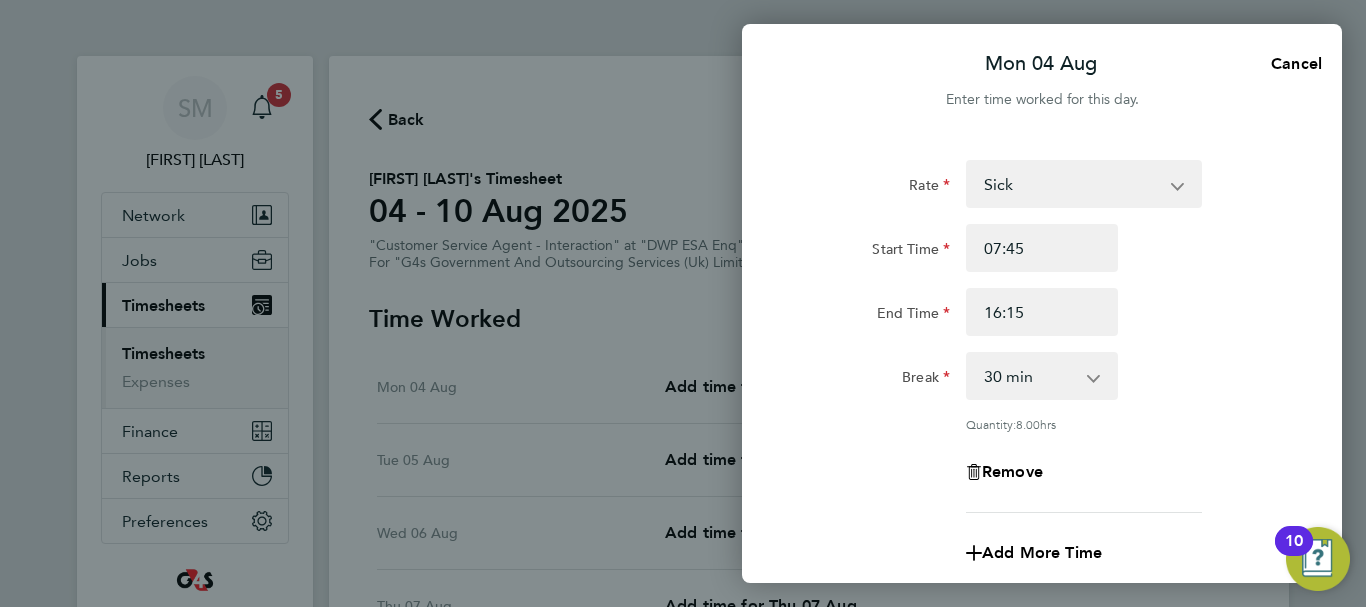 click on "Break  0 min   15 min   30 min   45 min   60 min   75 min   90 min" 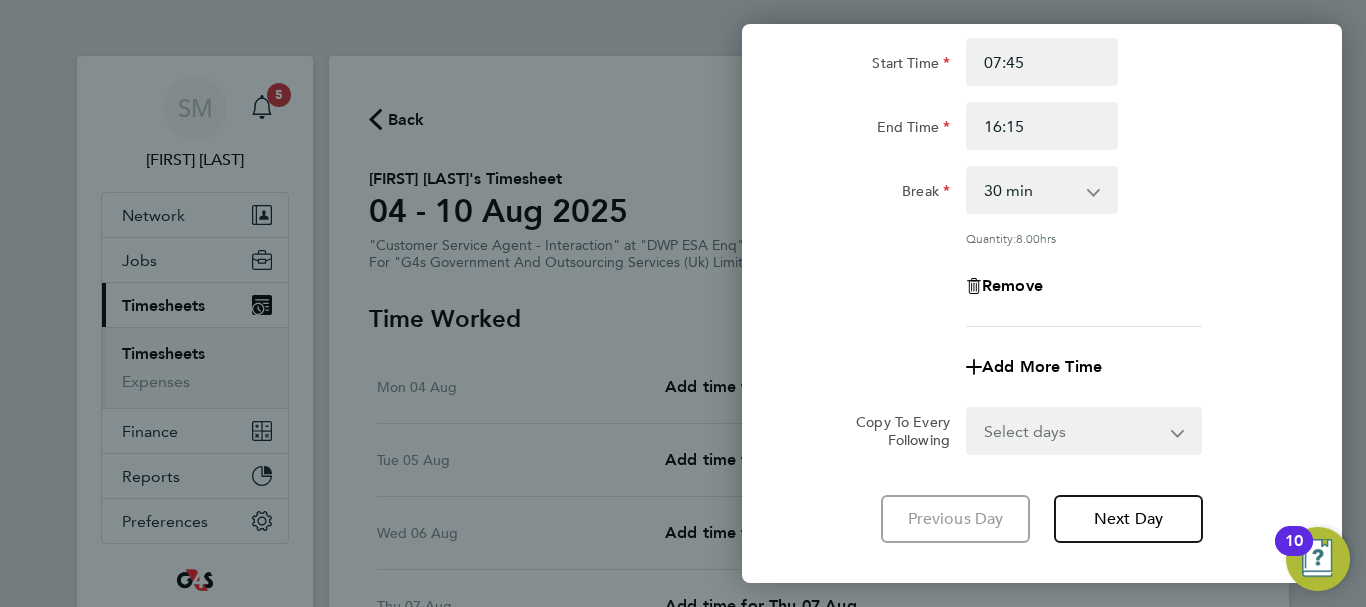scroll, scrollTop: 296, scrollLeft: 0, axis: vertical 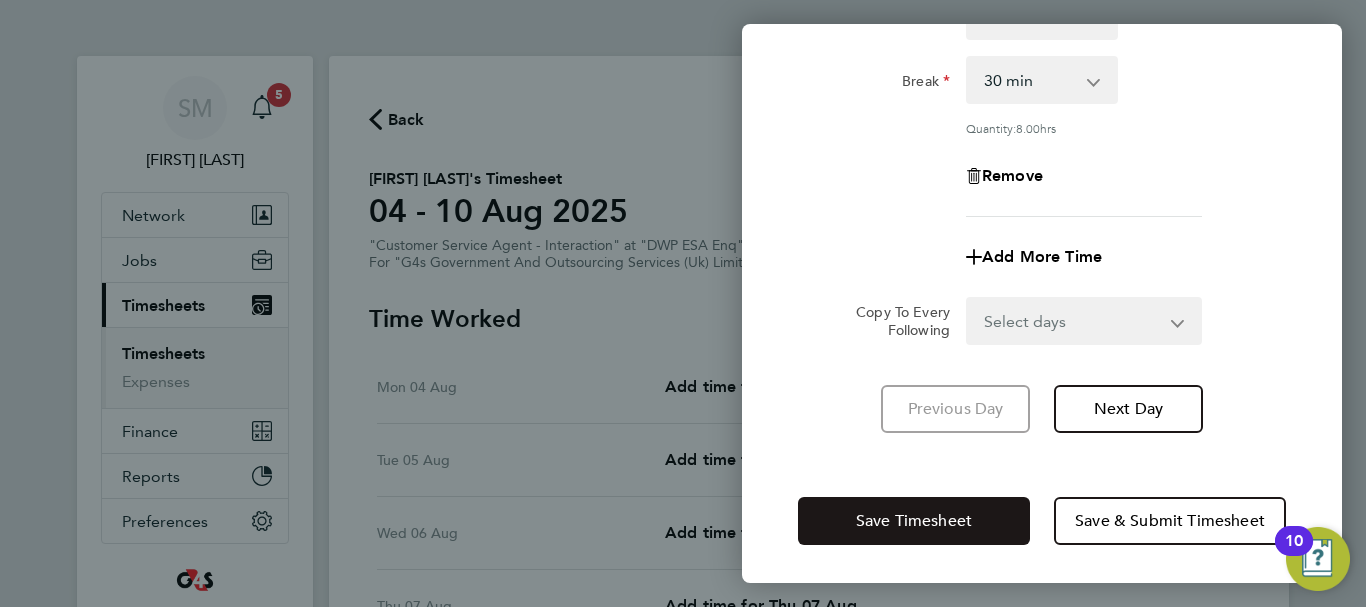 click on "Save Timesheet" 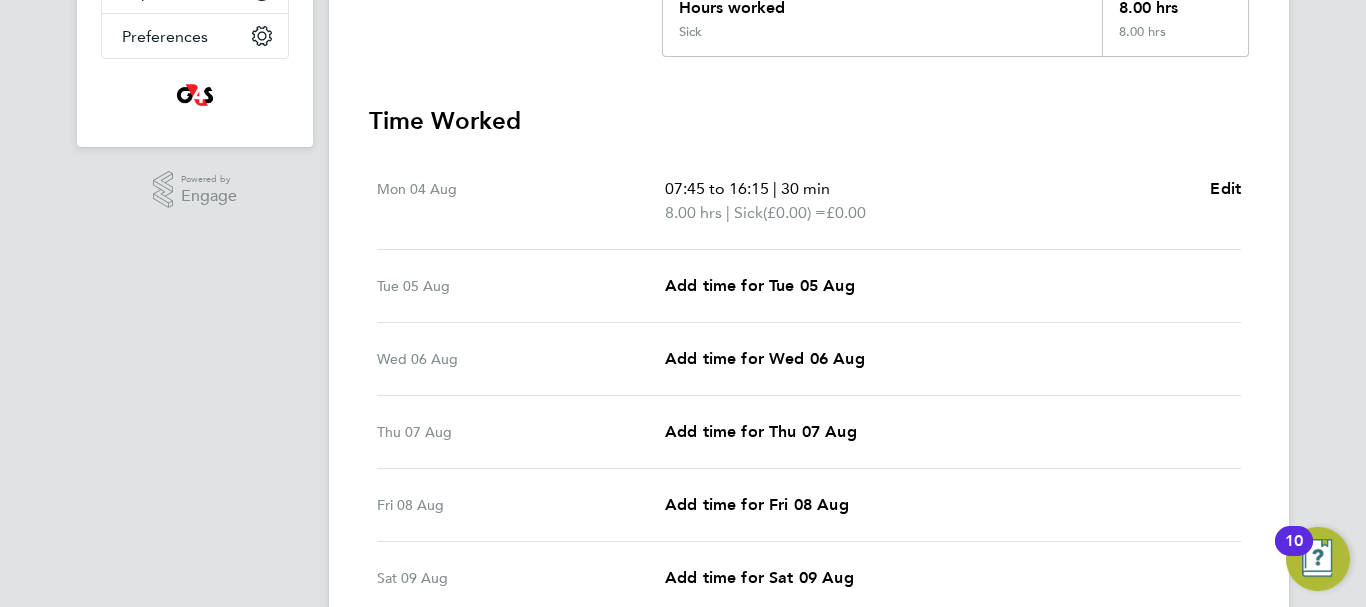 scroll, scrollTop: 500, scrollLeft: 0, axis: vertical 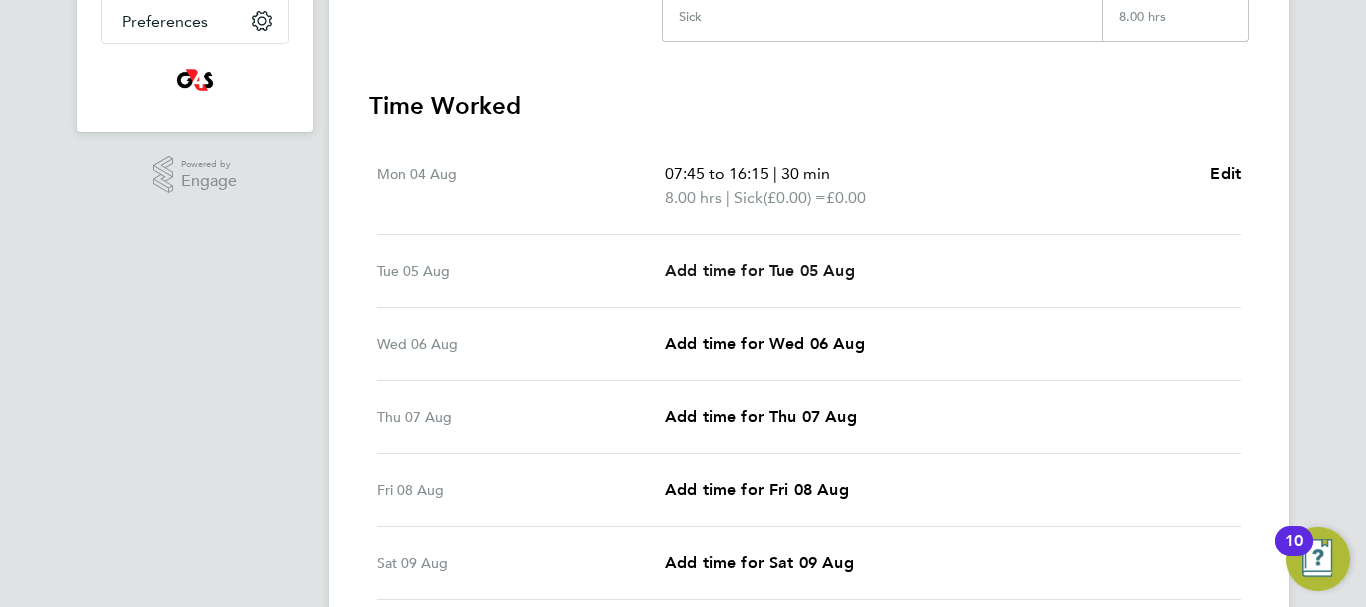 click on "Add time for Tue 05 Aug" at bounding box center [760, 270] 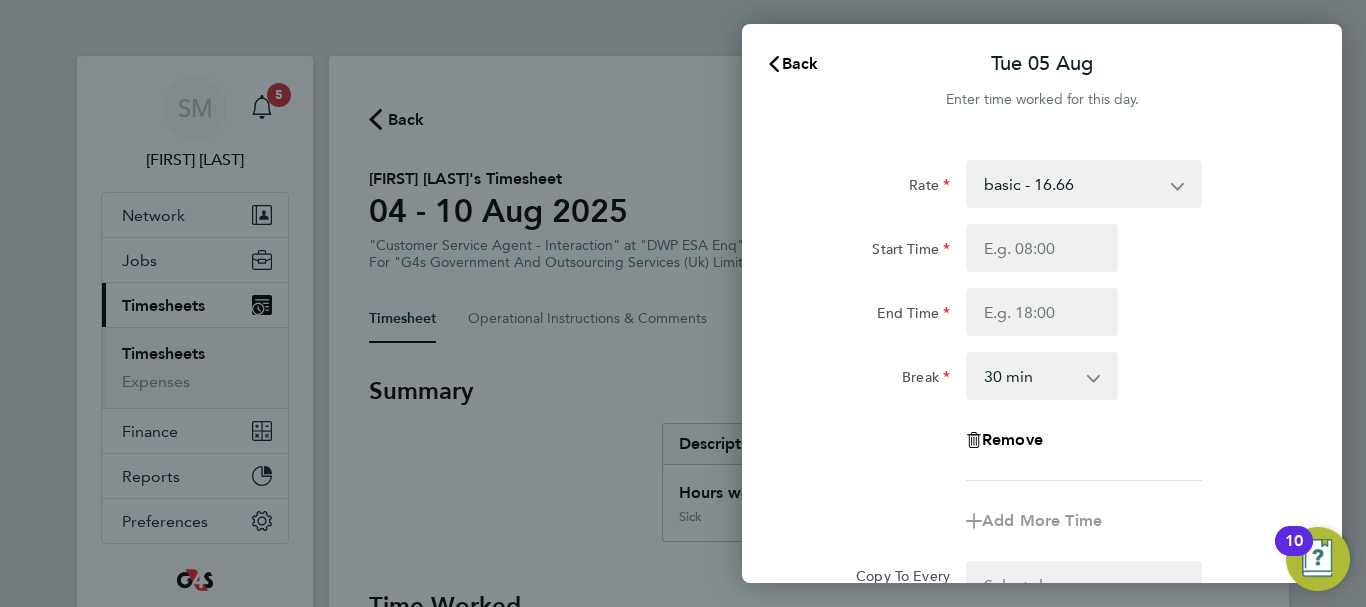 scroll, scrollTop: 0, scrollLeft: 0, axis: both 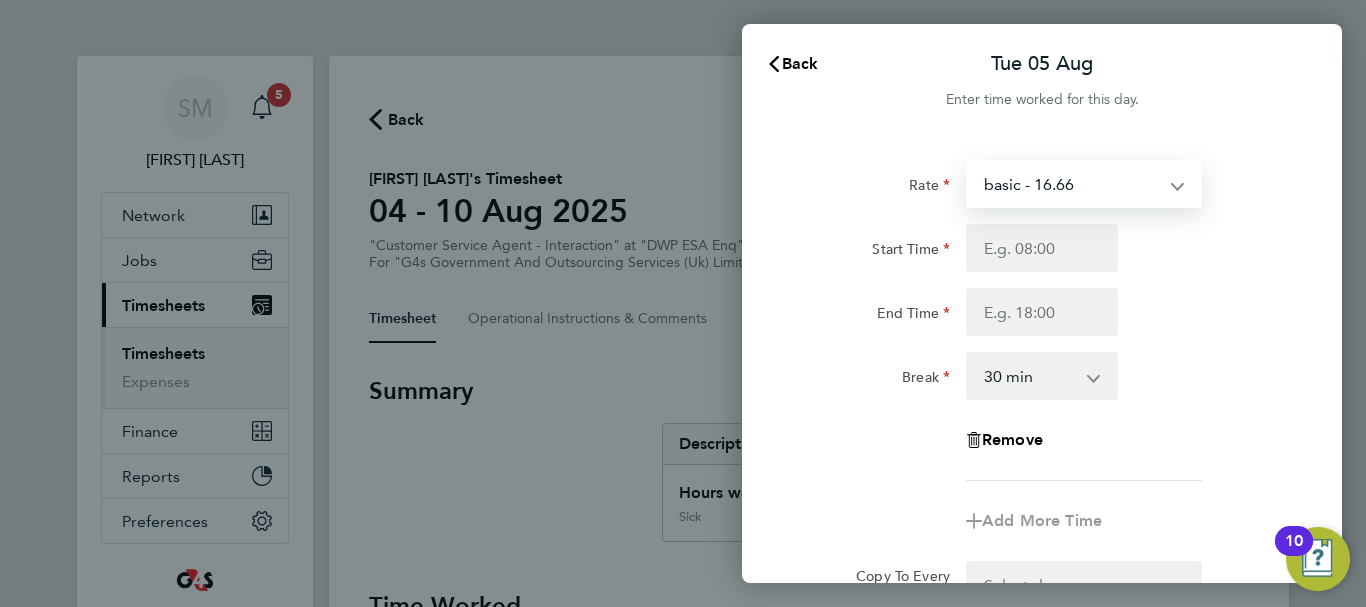 select on "30" 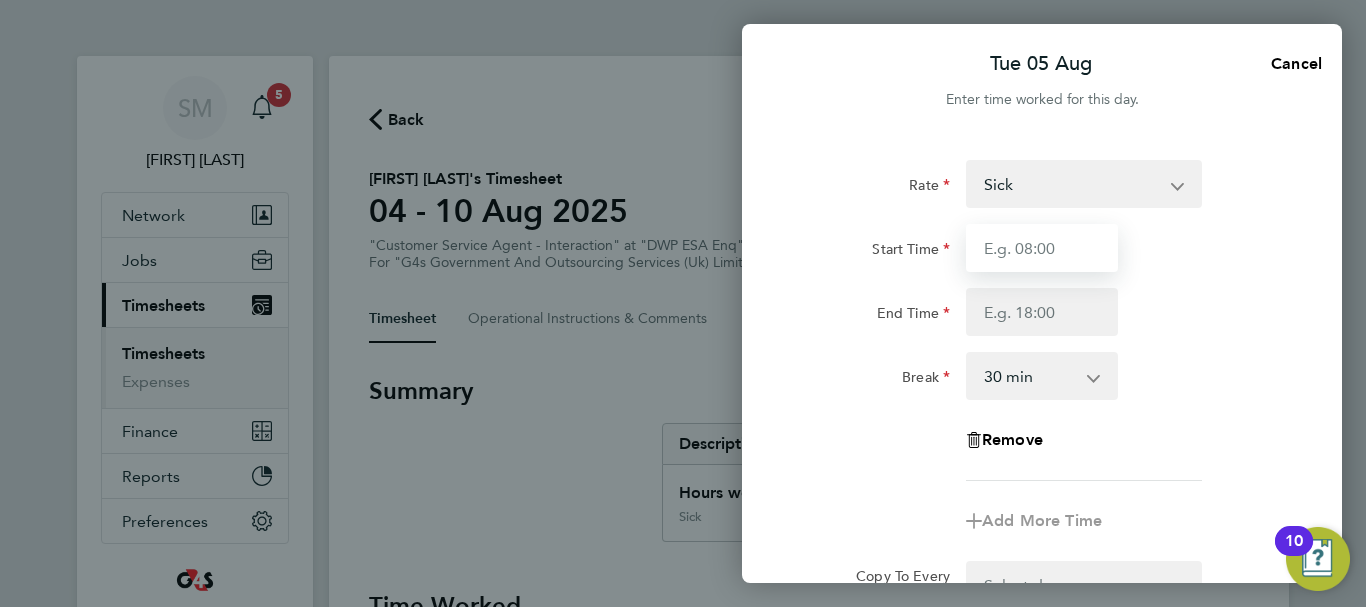 drag, startPoint x: 1051, startPoint y: 267, endPoint x: 1048, endPoint y: 255, distance: 12.369317 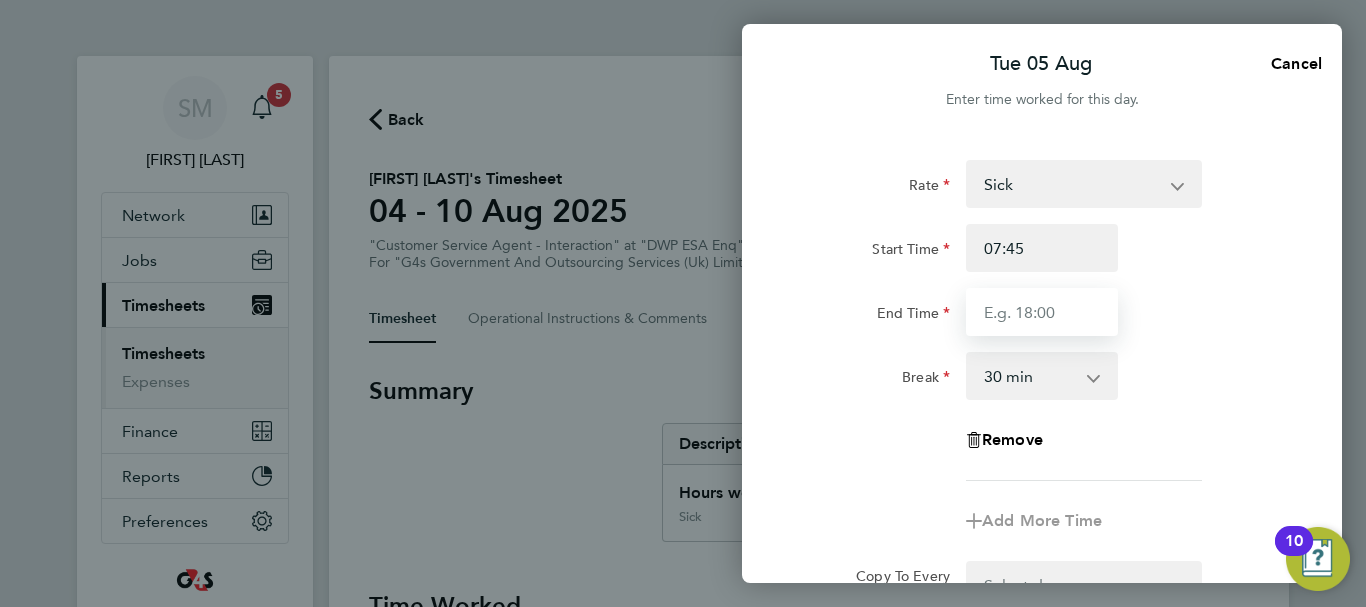 click on "End Time" at bounding box center [1042, 312] 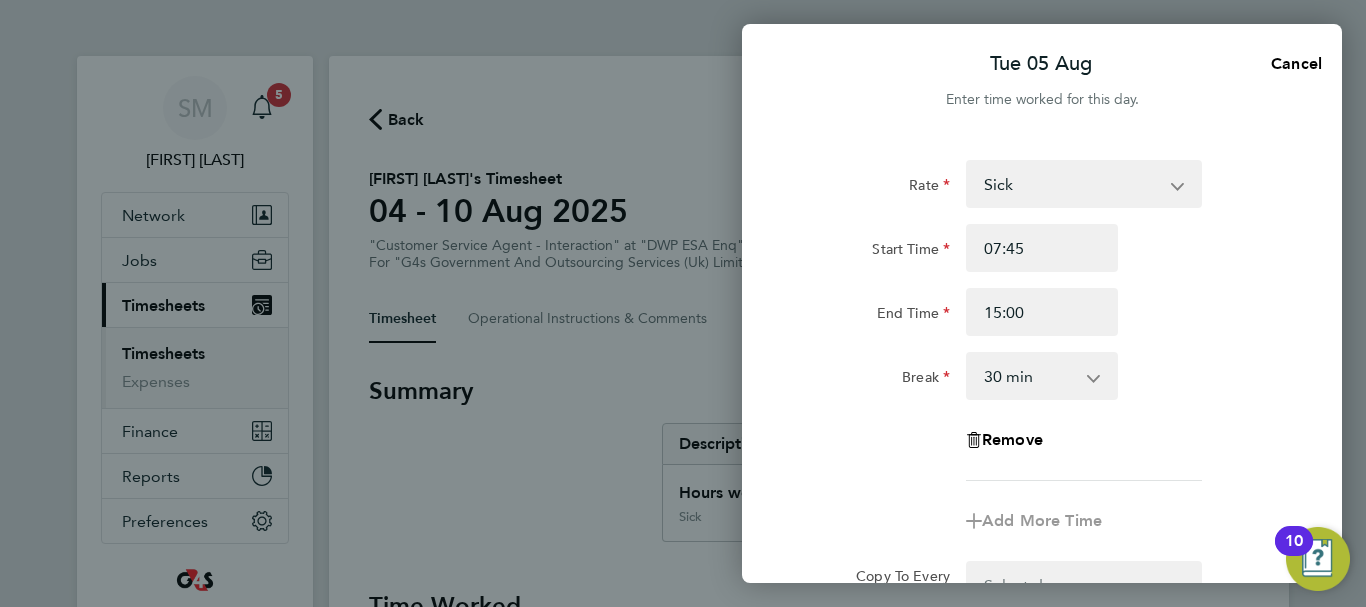 click on "Break  0 min   15 min   30 min   45 min   60 min   75 min   90 min" 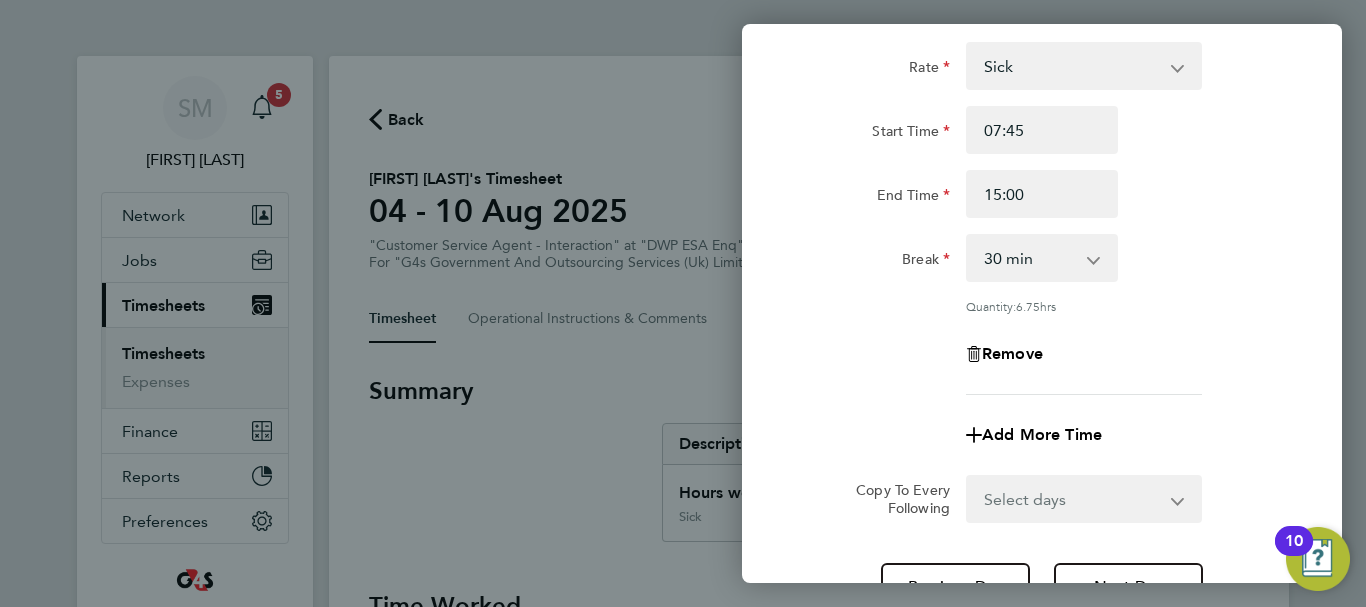 scroll, scrollTop: 296, scrollLeft: 0, axis: vertical 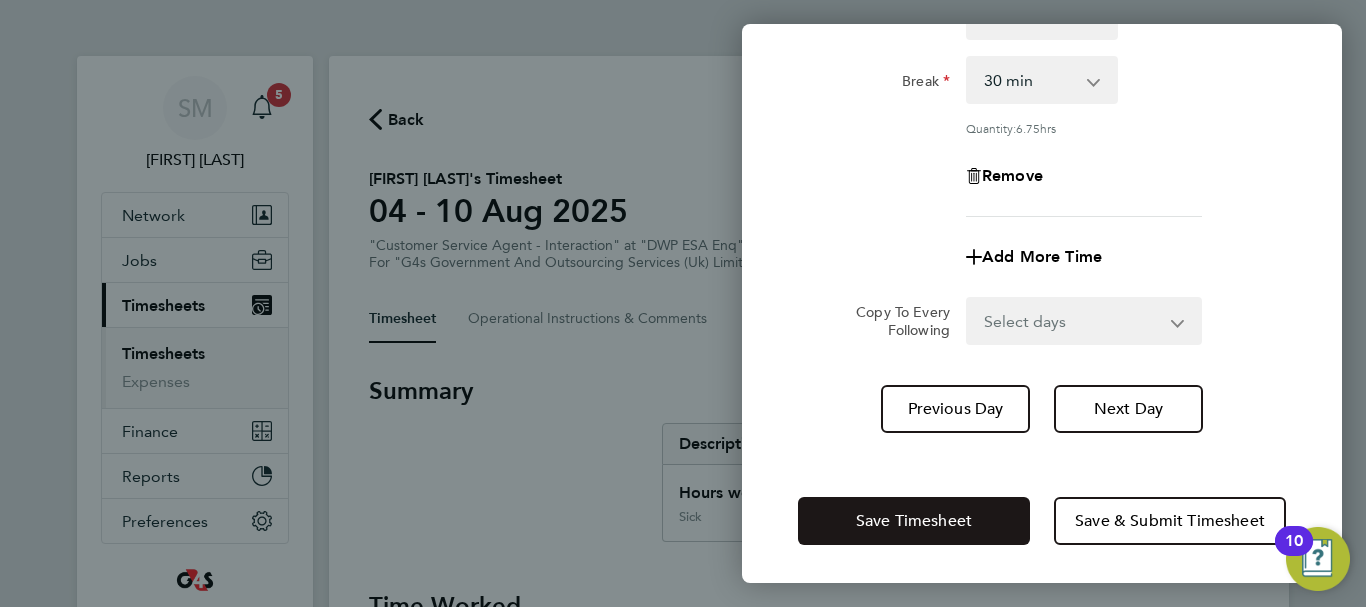 click on "Save Timesheet" 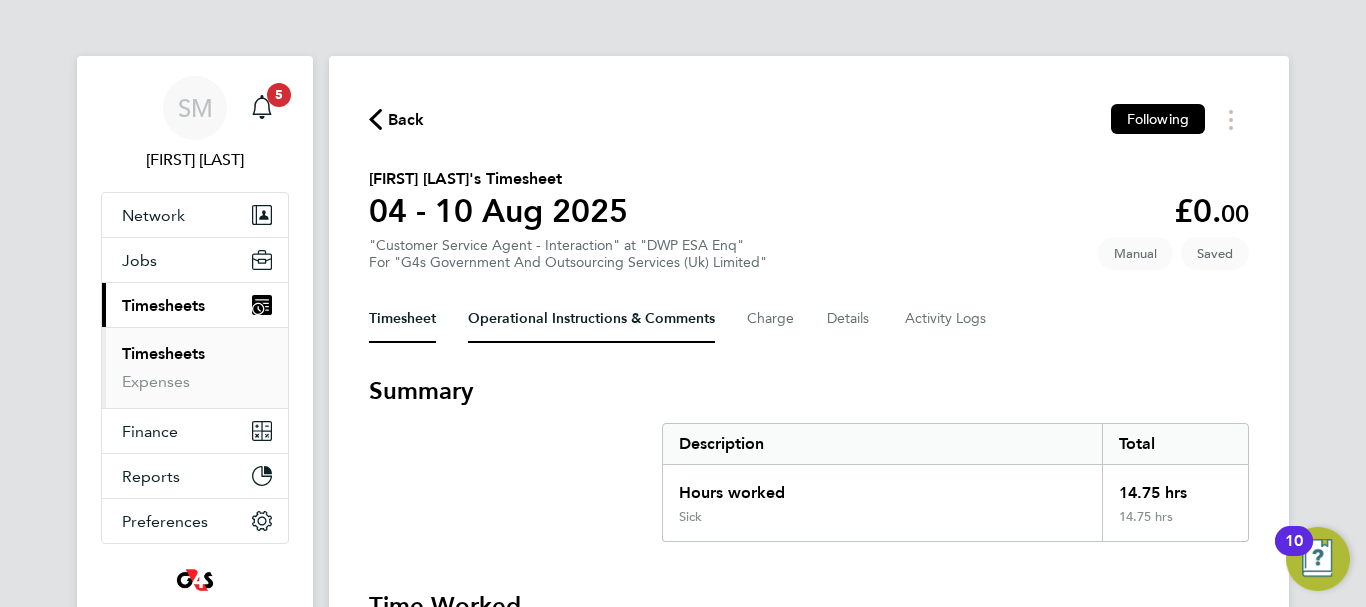 click on "Operational Instructions & Comments" at bounding box center (591, 319) 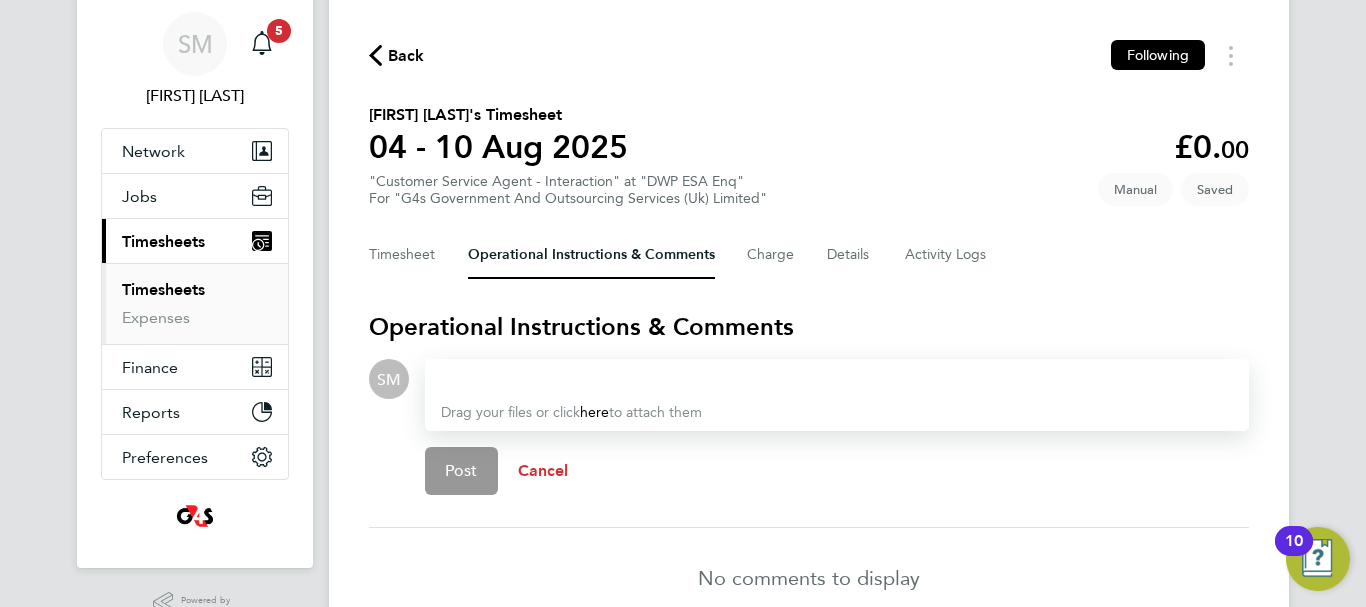 scroll, scrollTop: 100, scrollLeft: 0, axis: vertical 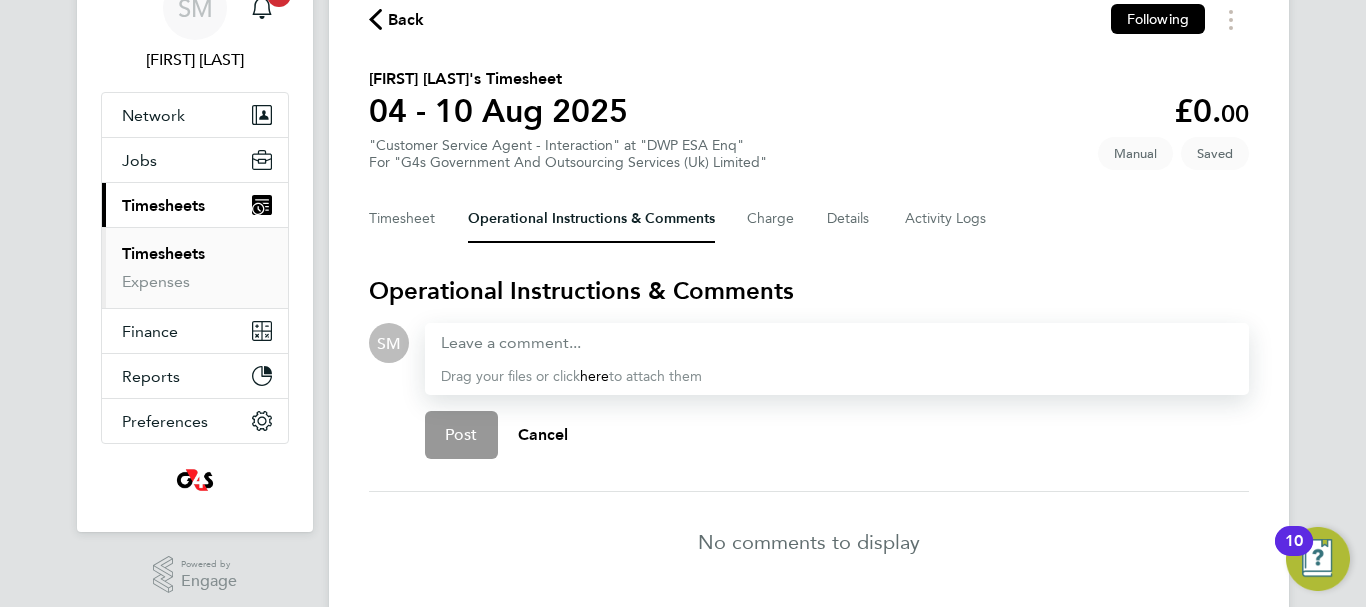 click on "Drag your files or click  here  to attach them" 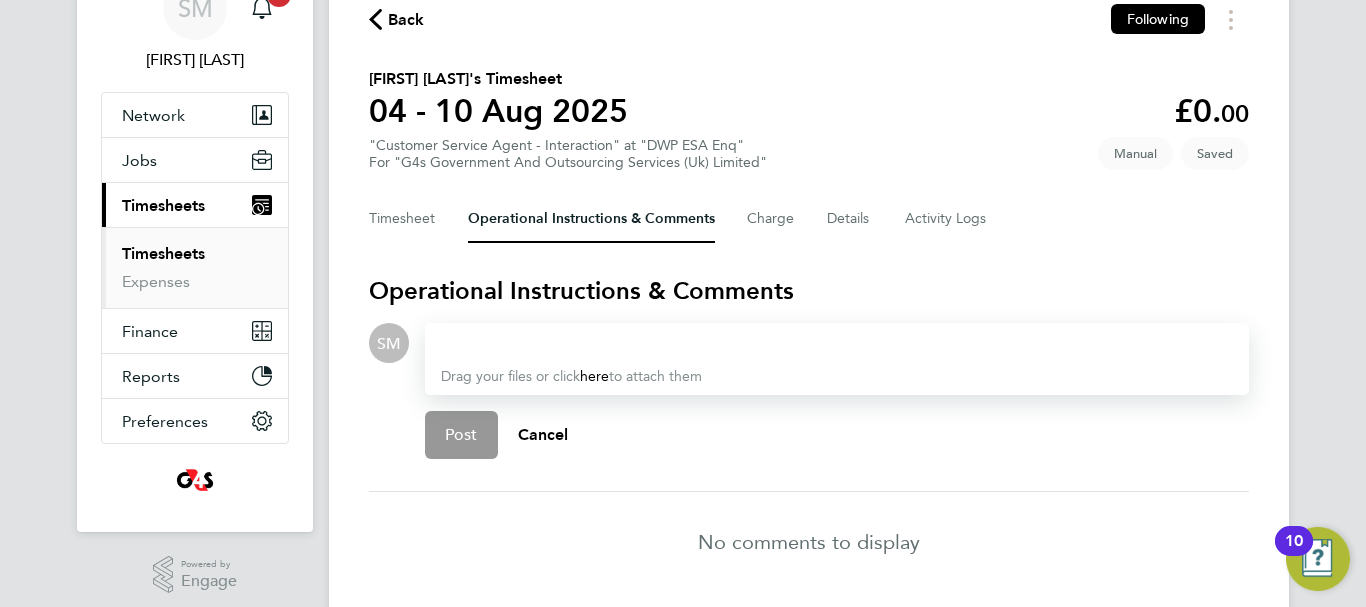 scroll, scrollTop: 165, scrollLeft: 0, axis: vertical 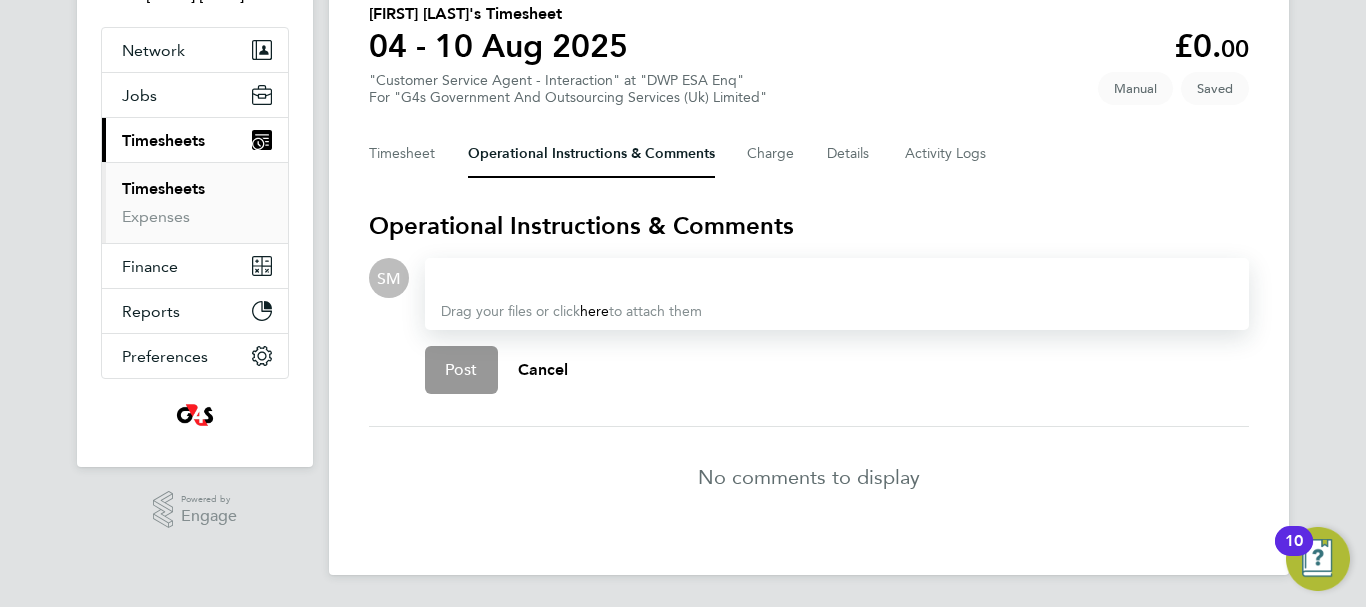 click on "Drag your files or click  here  to attach them" 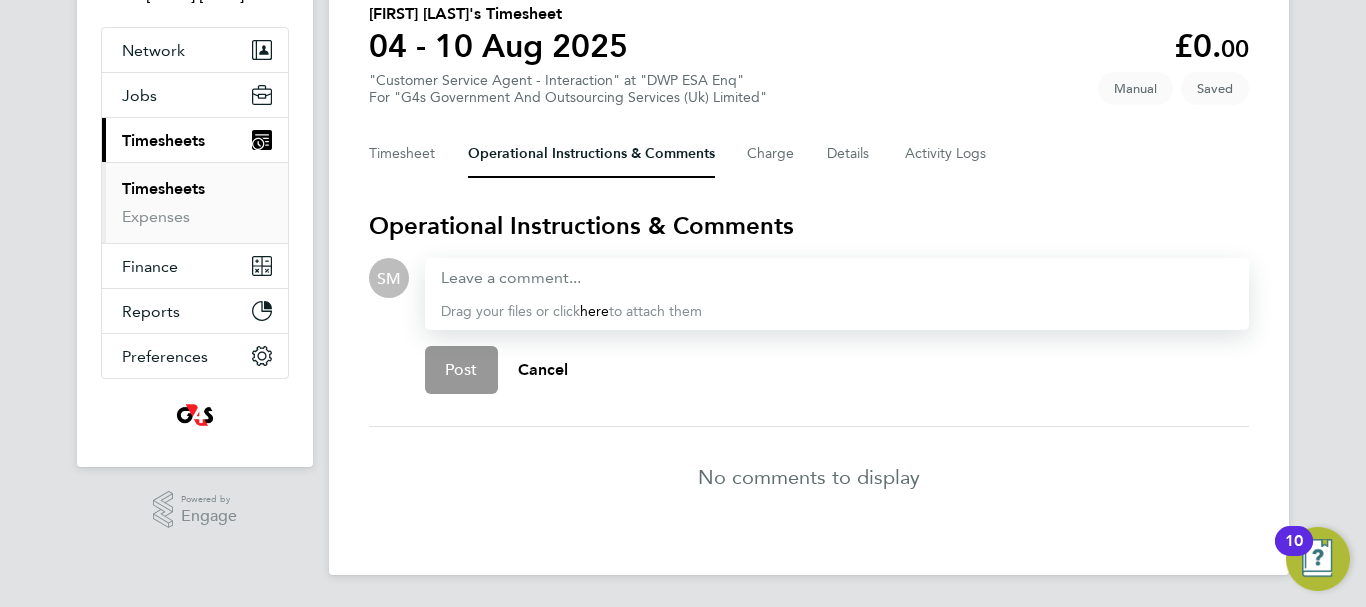 click at bounding box center (837, 278) 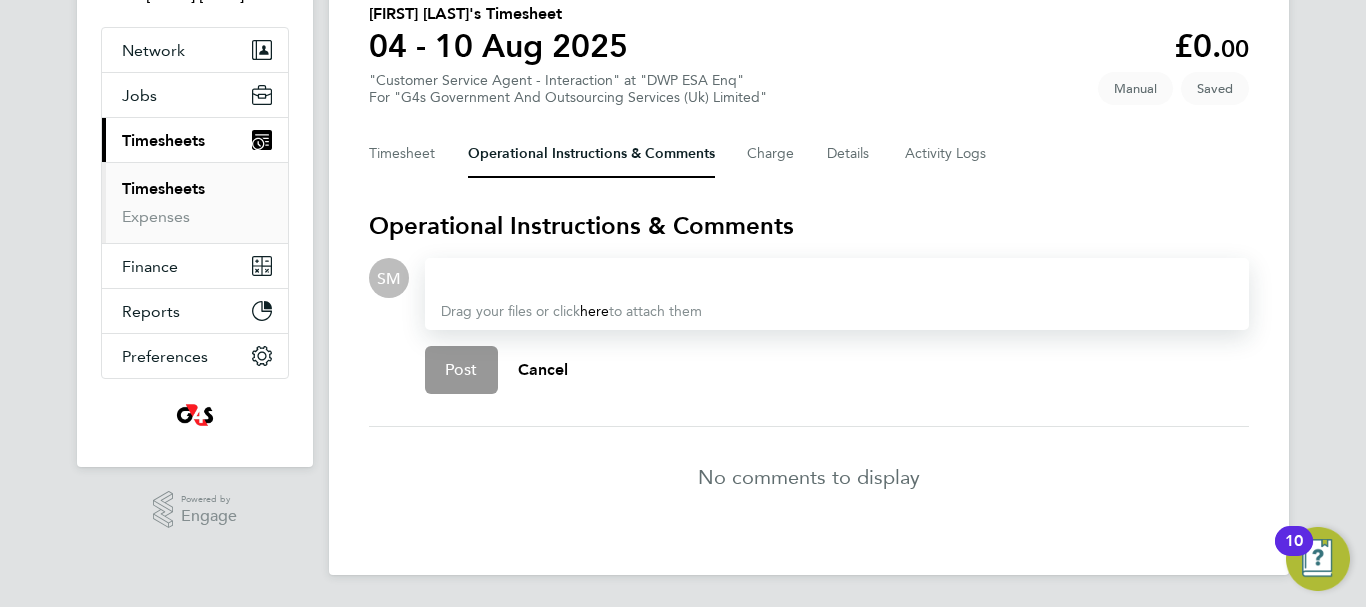 click at bounding box center (837, 278) 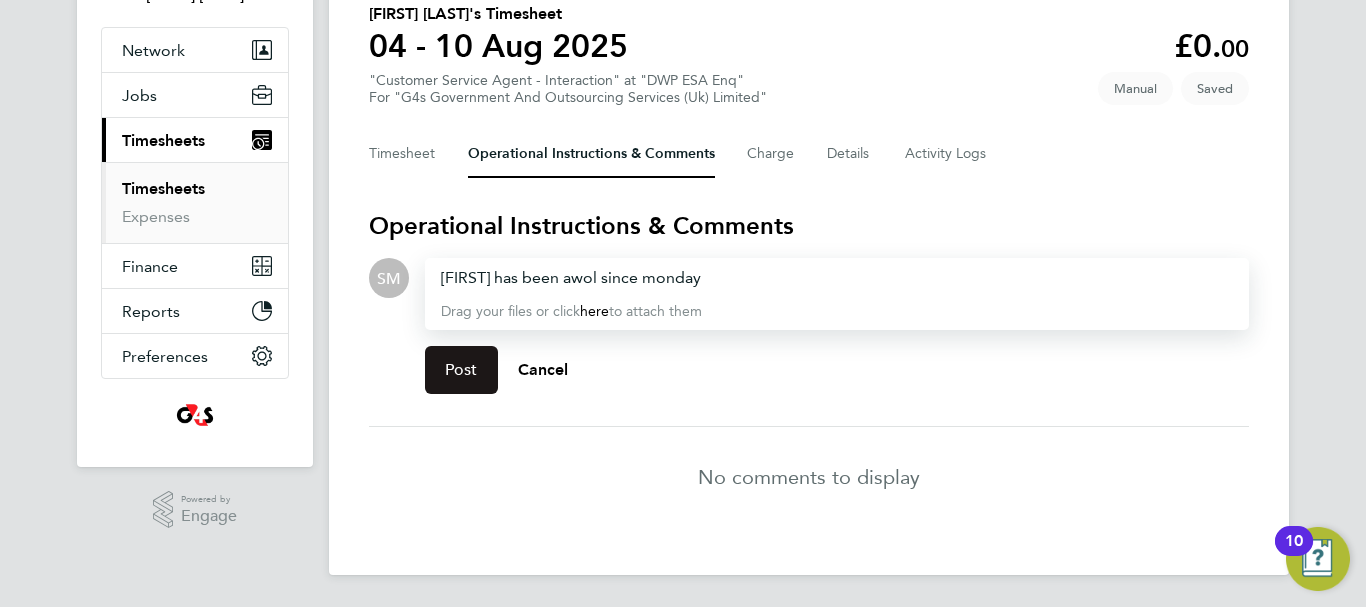click on "Post" 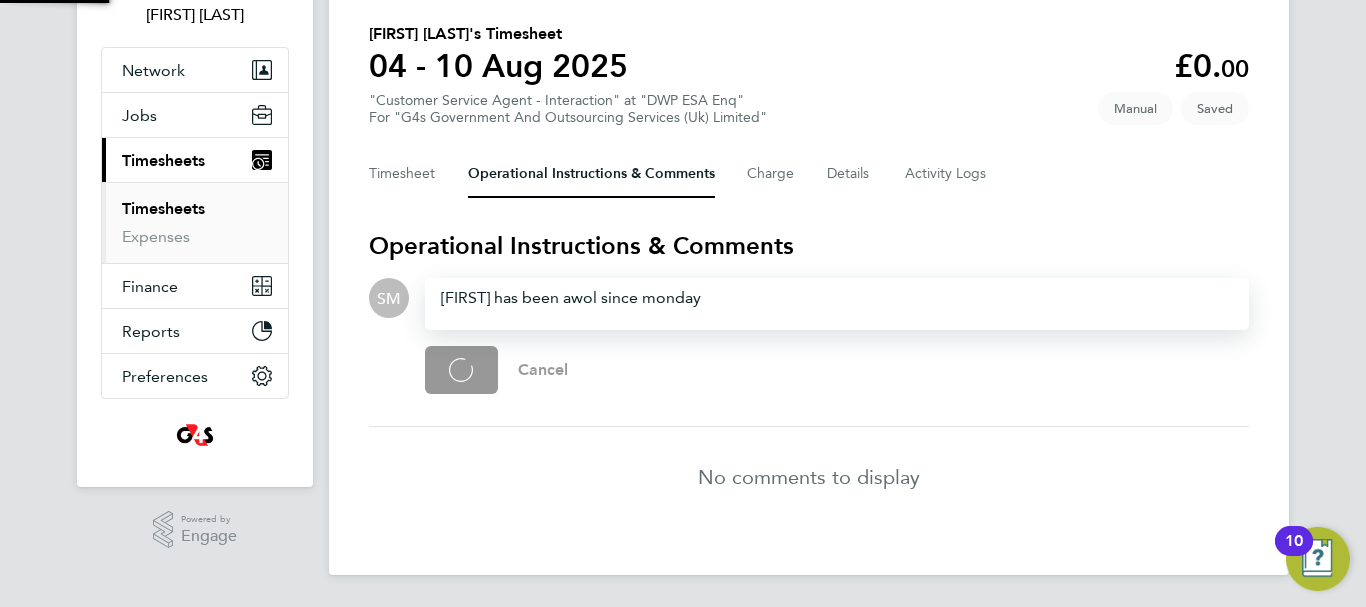 scroll, scrollTop: 111, scrollLeft: 0, axis: vertical 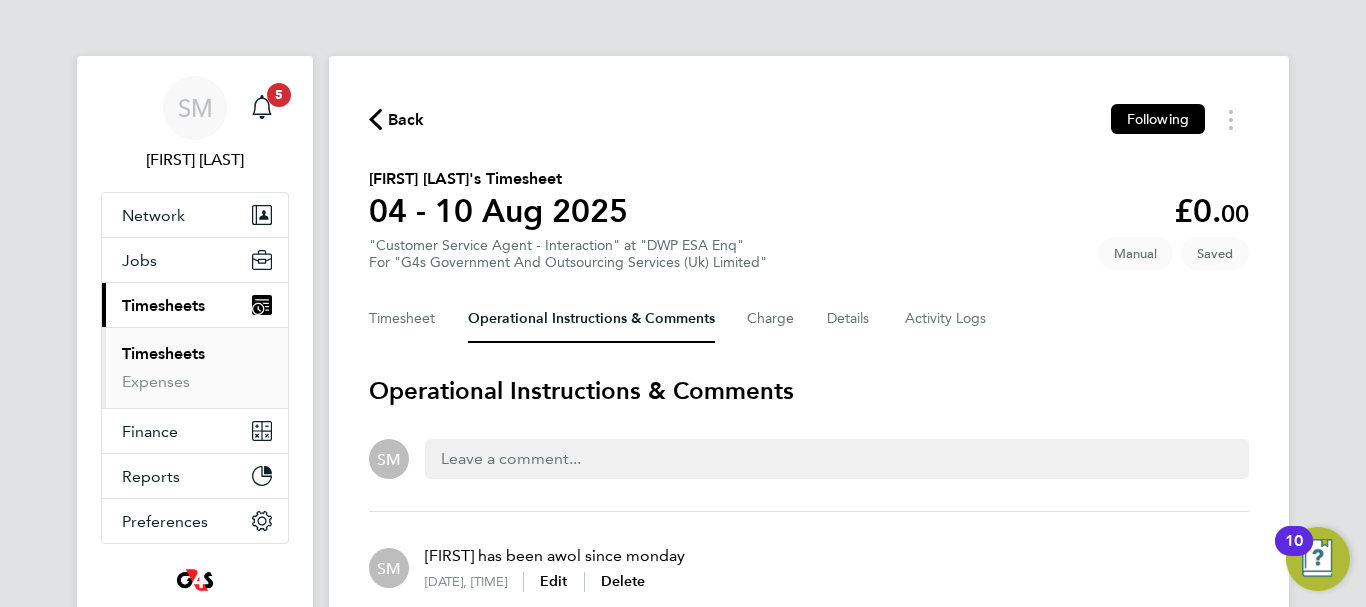 click on "Back" 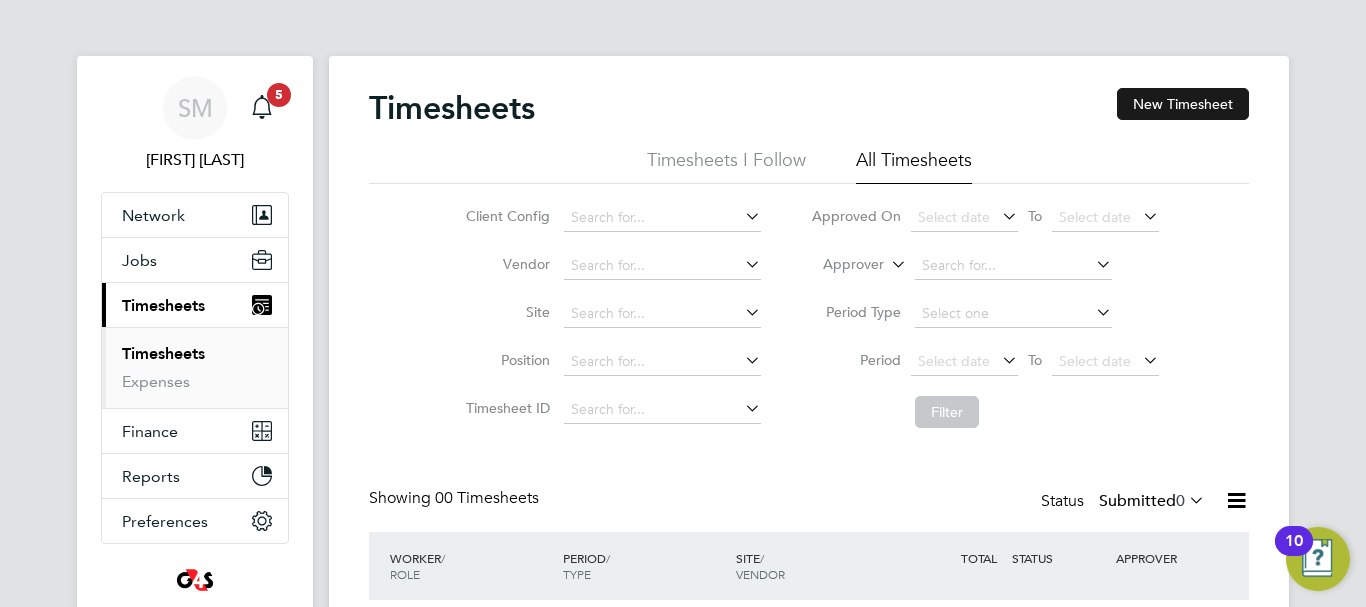 click on "New Timesheet" 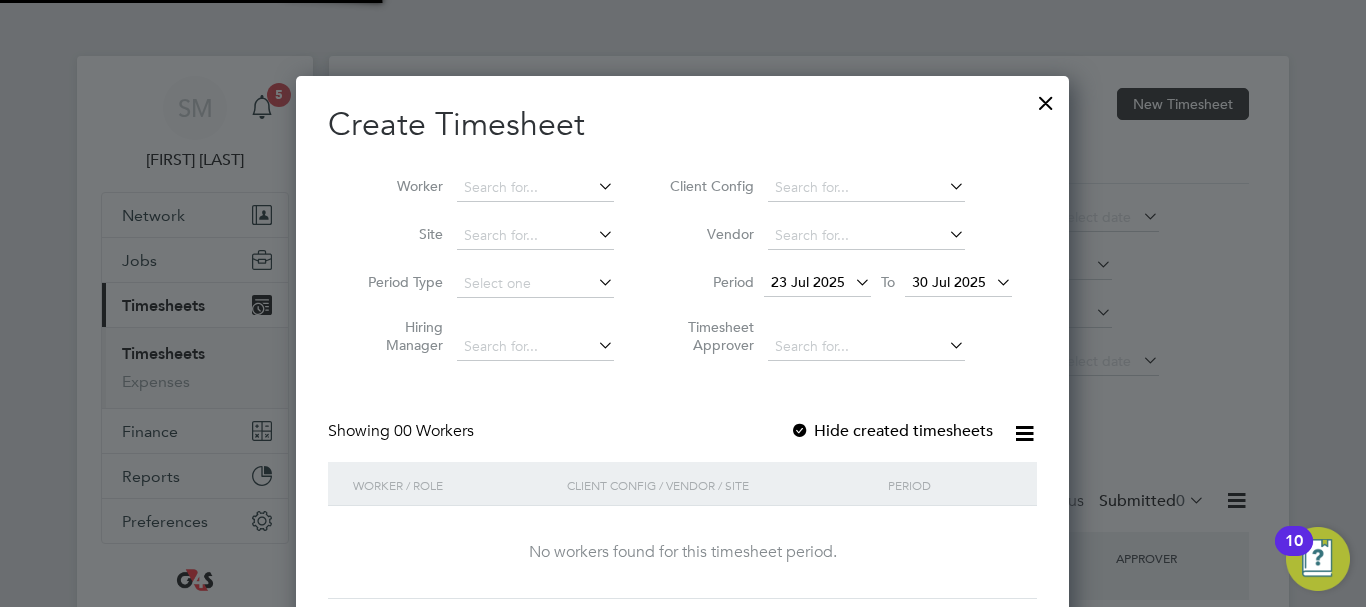 scroll, scrollTop: 10, scrollLeft: 10, axis: both 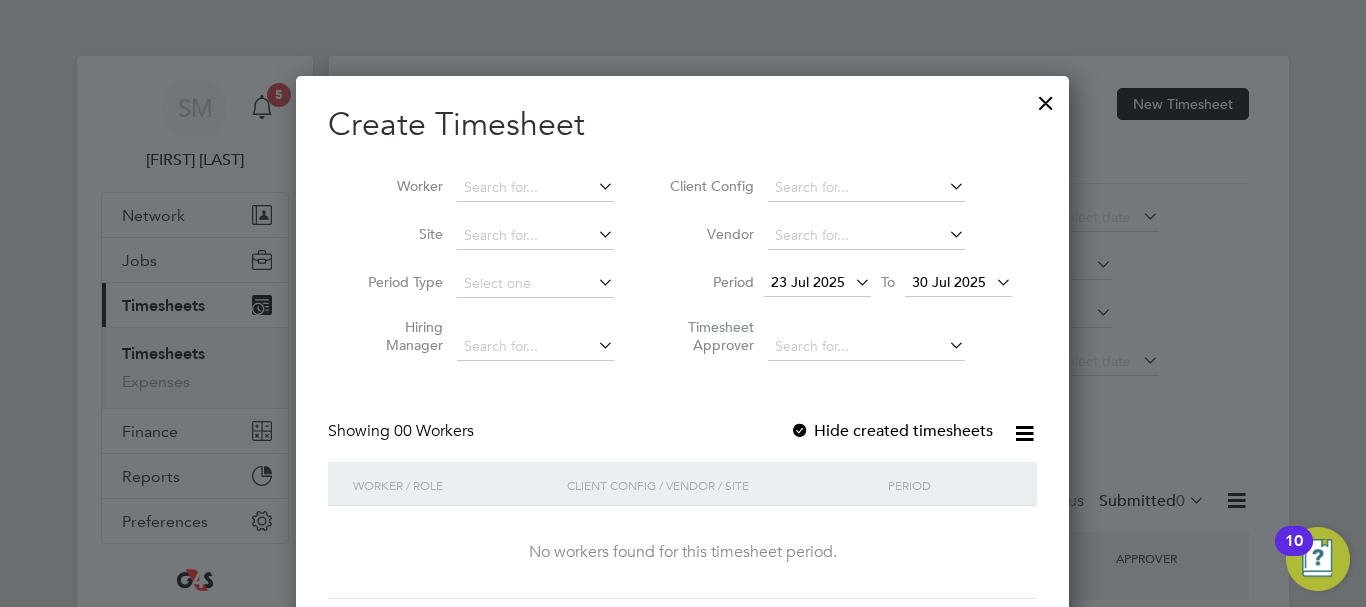 click on "Worker" at bounding box center [483, 188] 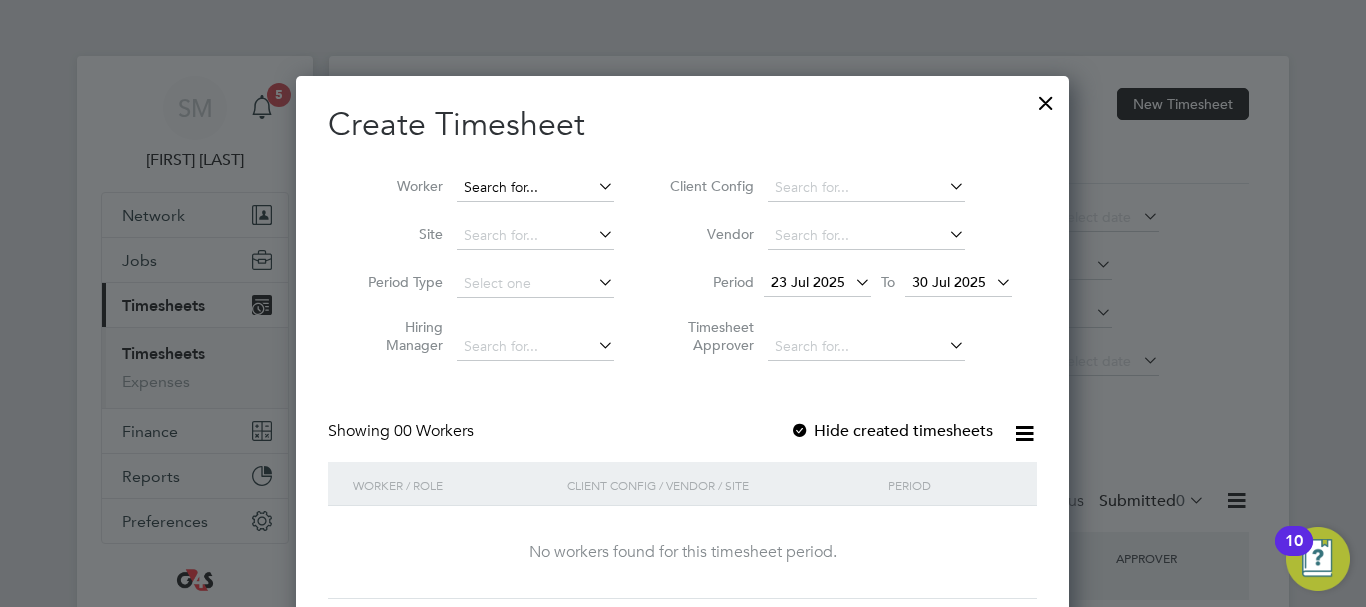 click at bounding box center [535, 188] 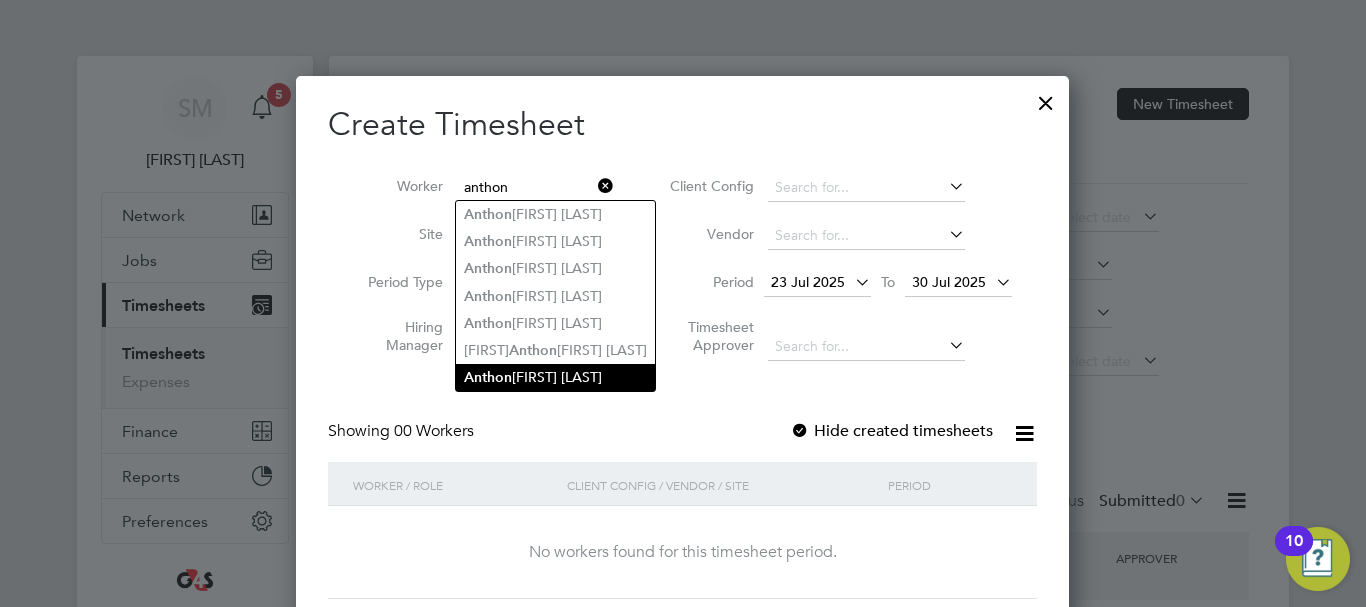 click on "[FIRST] [LAST]" 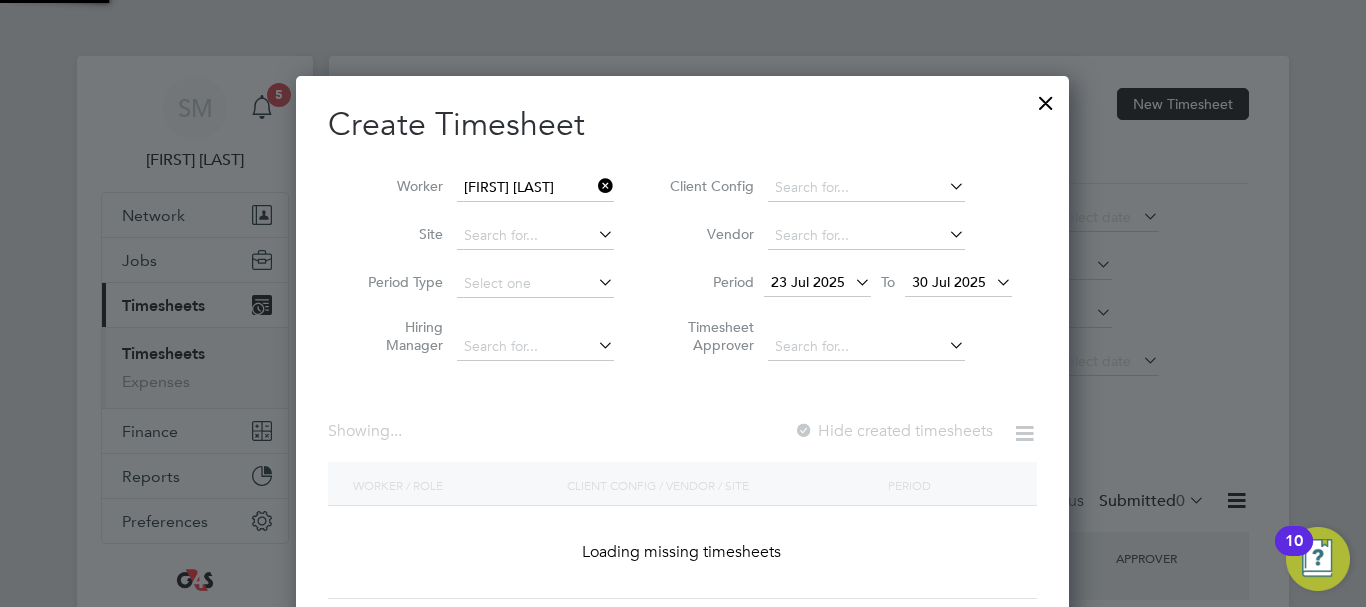 scroll, scrollTop: 10, scrollLeft: 10, axis: both 